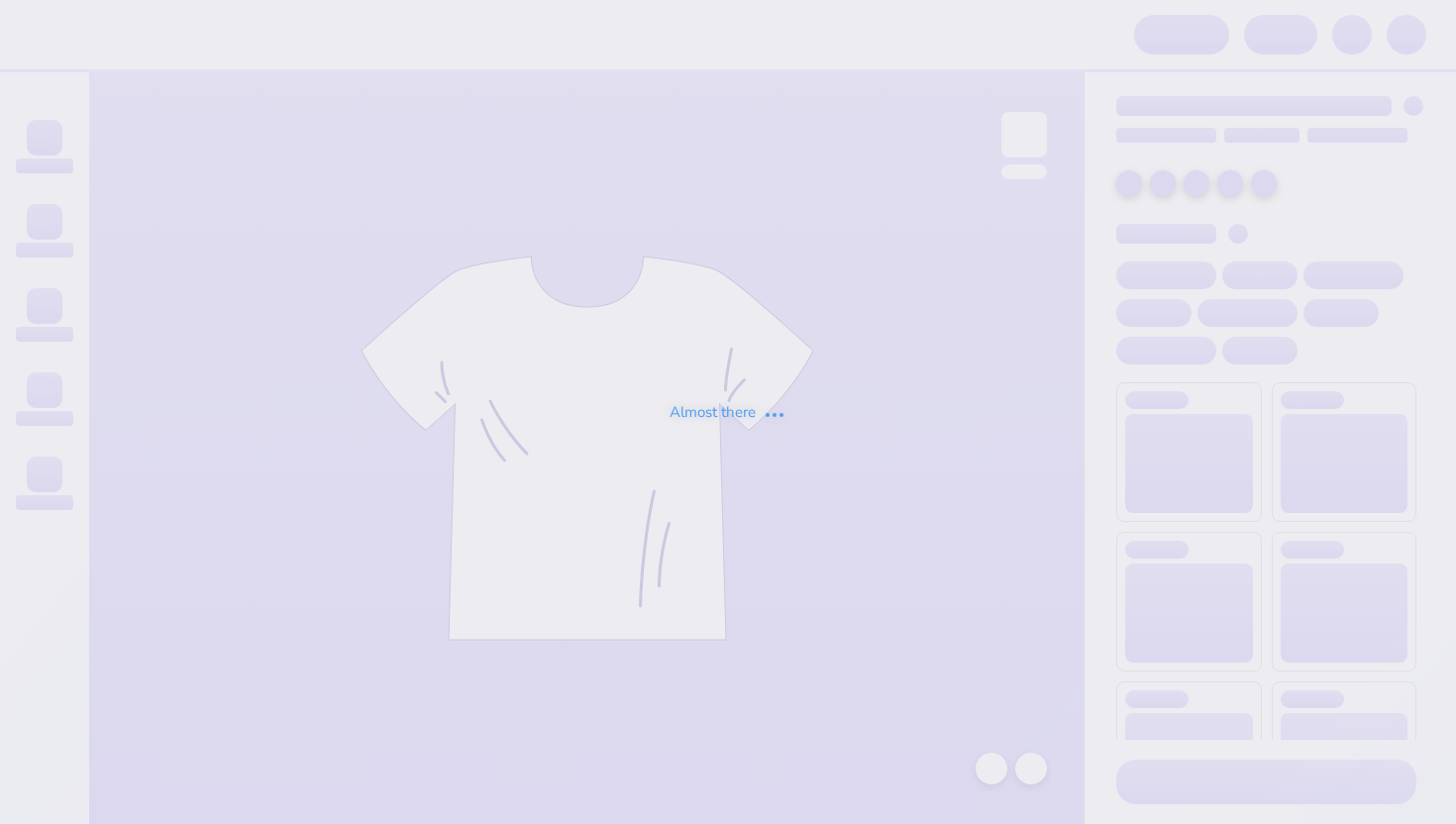 scroll, scrollTop: 0, scrollLeft: 0, axis: both 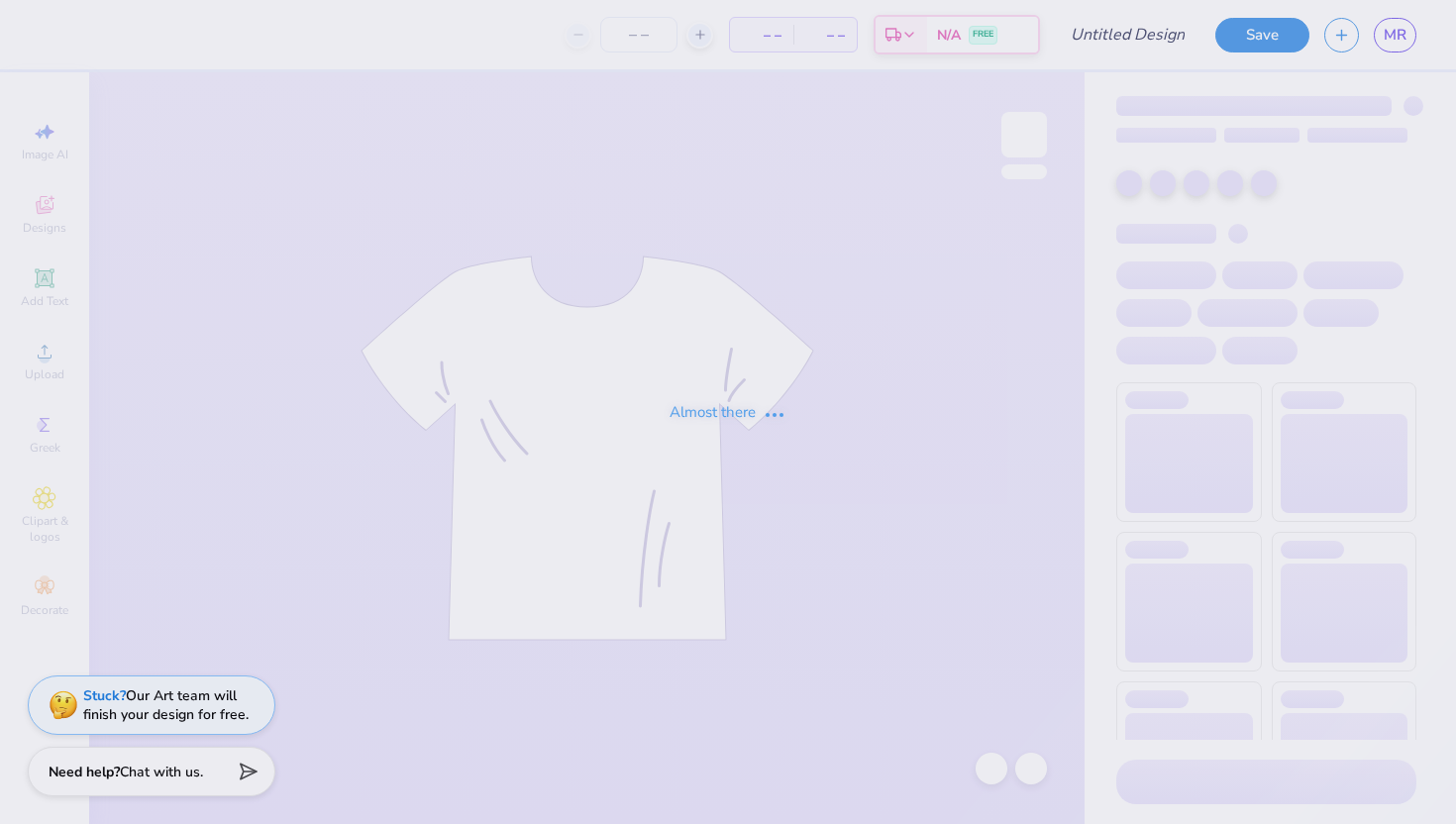 type on "windbreakers" 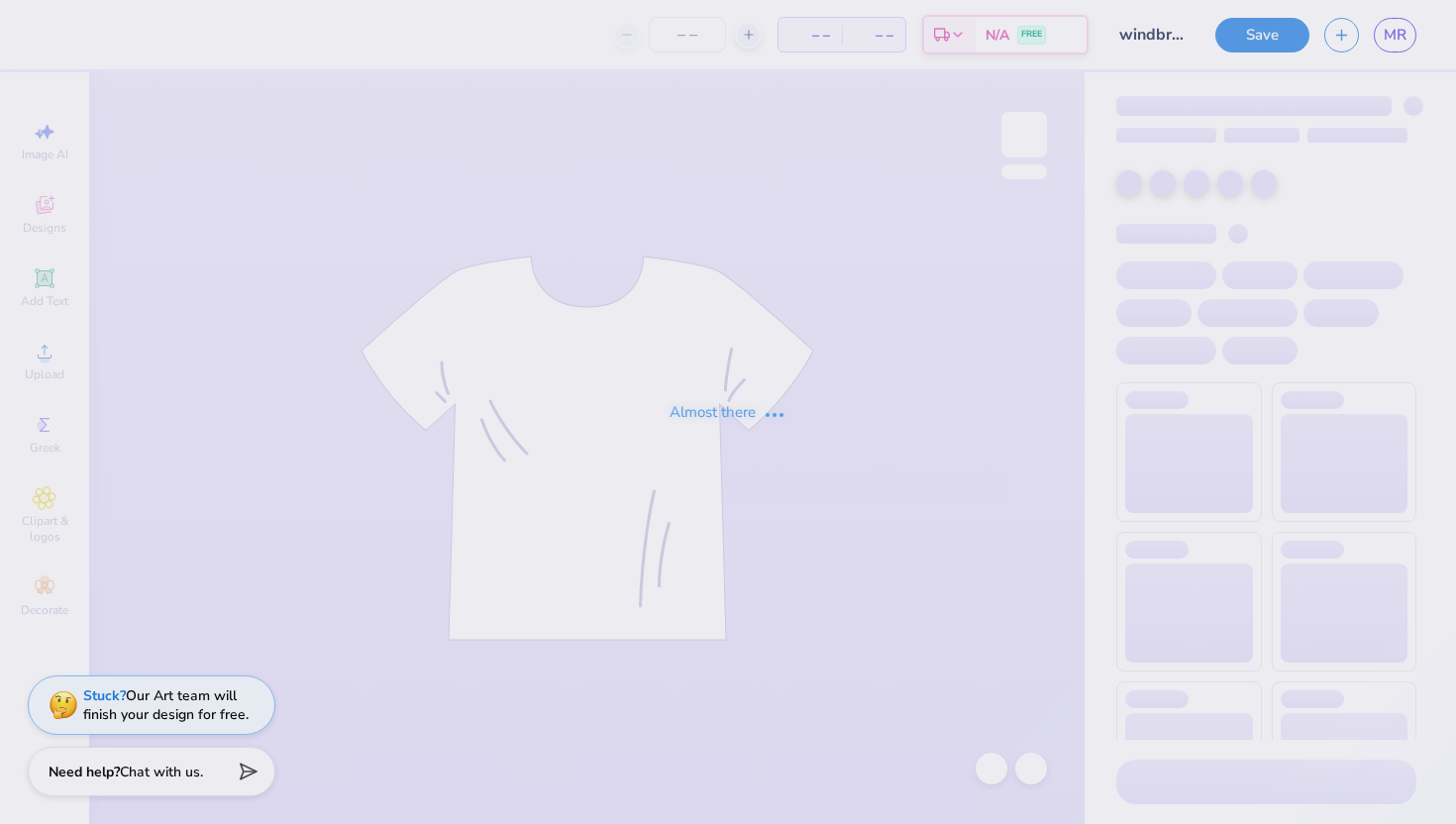 type on "12" 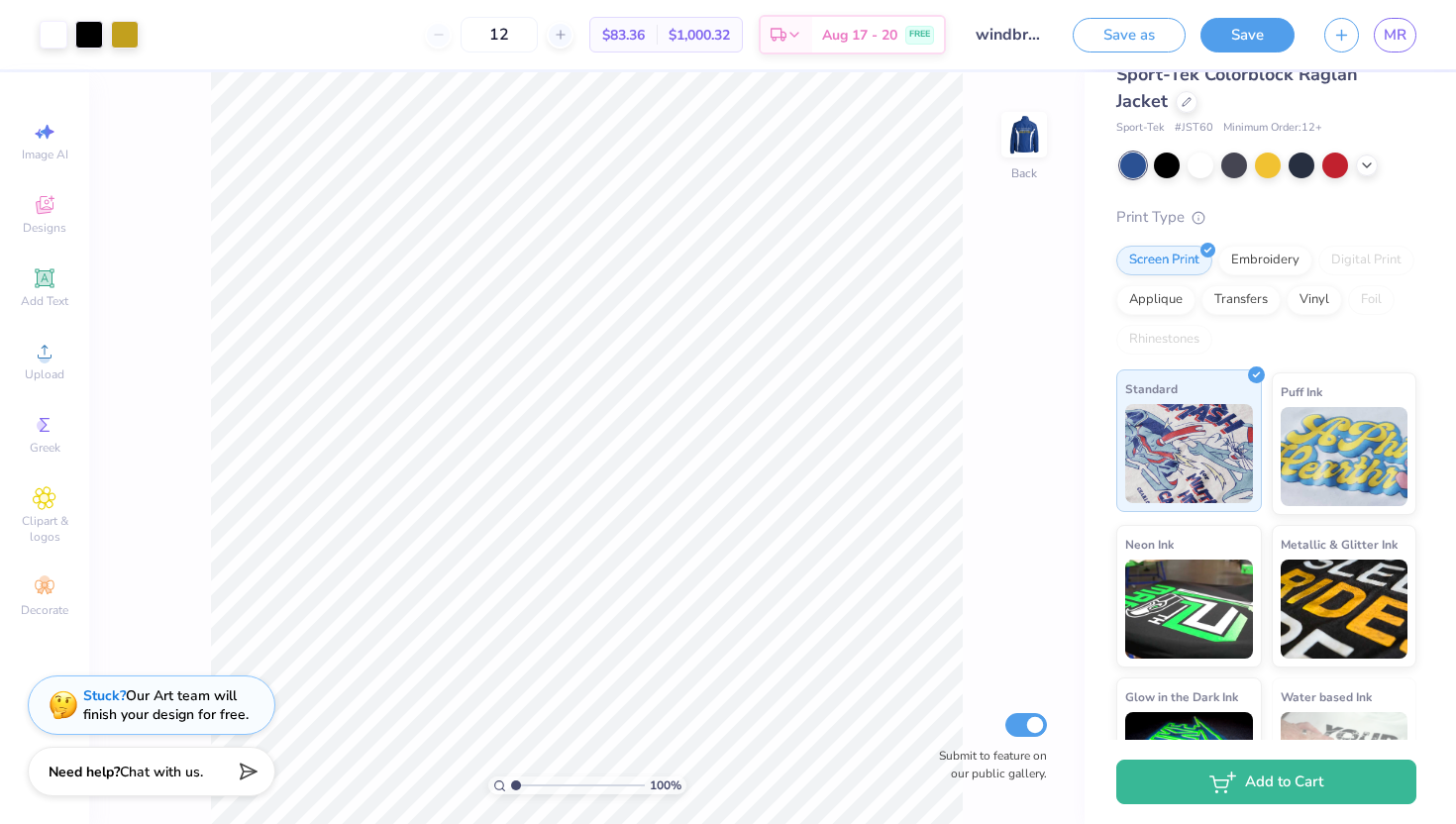 scroll, scrollTop: 61, scrollLeft: 0, axis: vertical 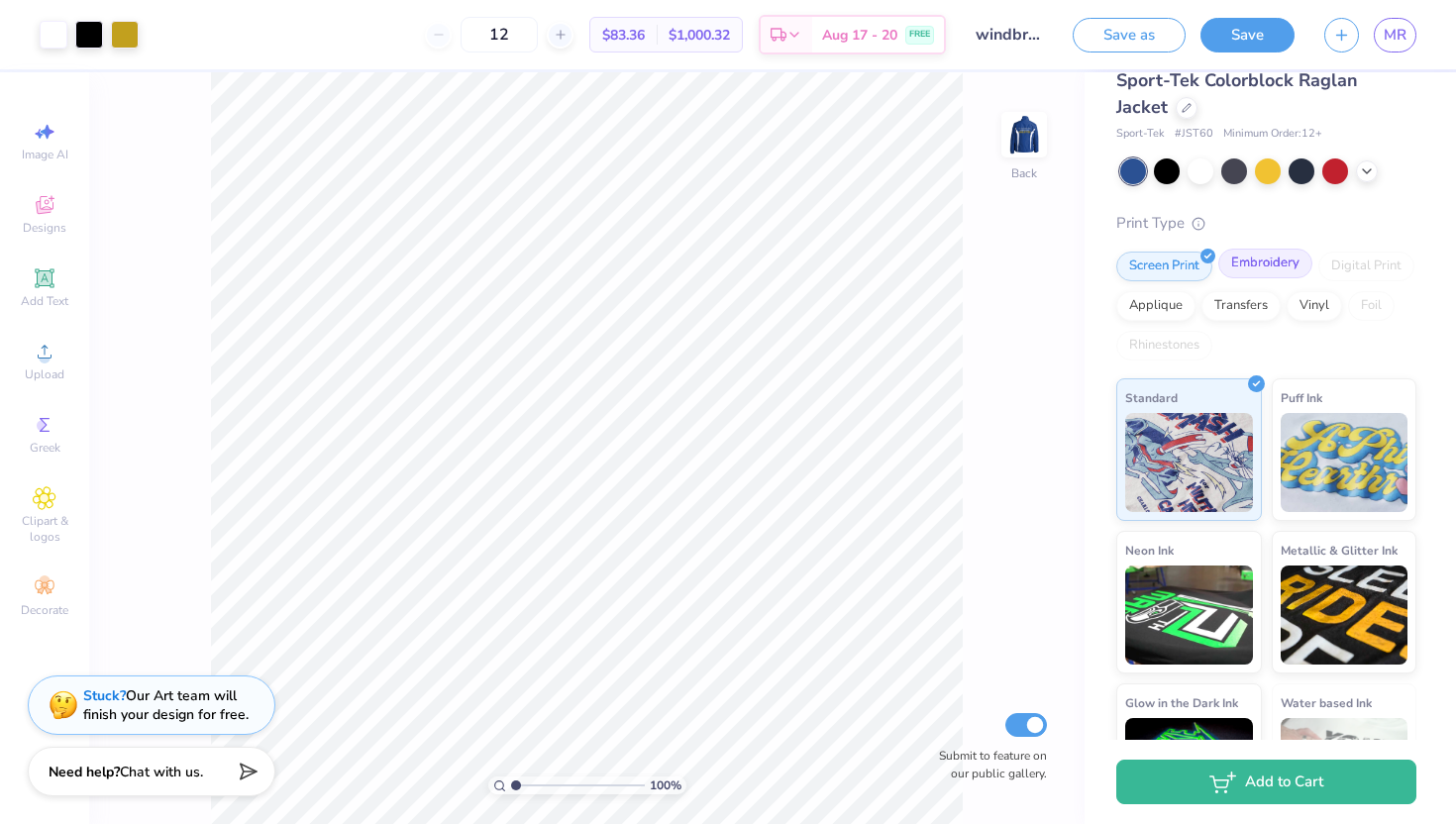 click on "Embroidery" at bounding box center [1265, 263] 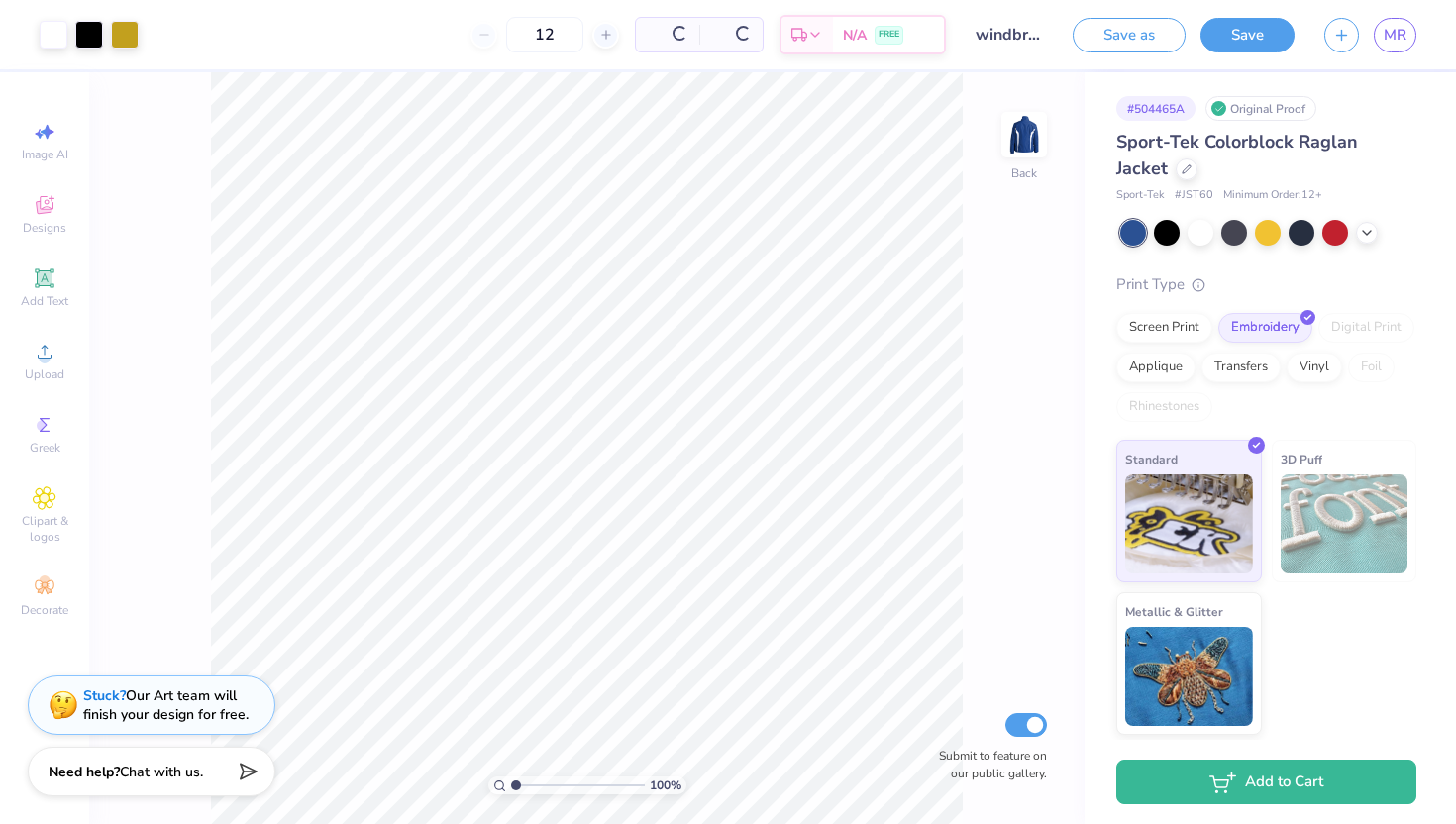 scroll, scrollTop: 0, scrollLeft: 0, axis: both 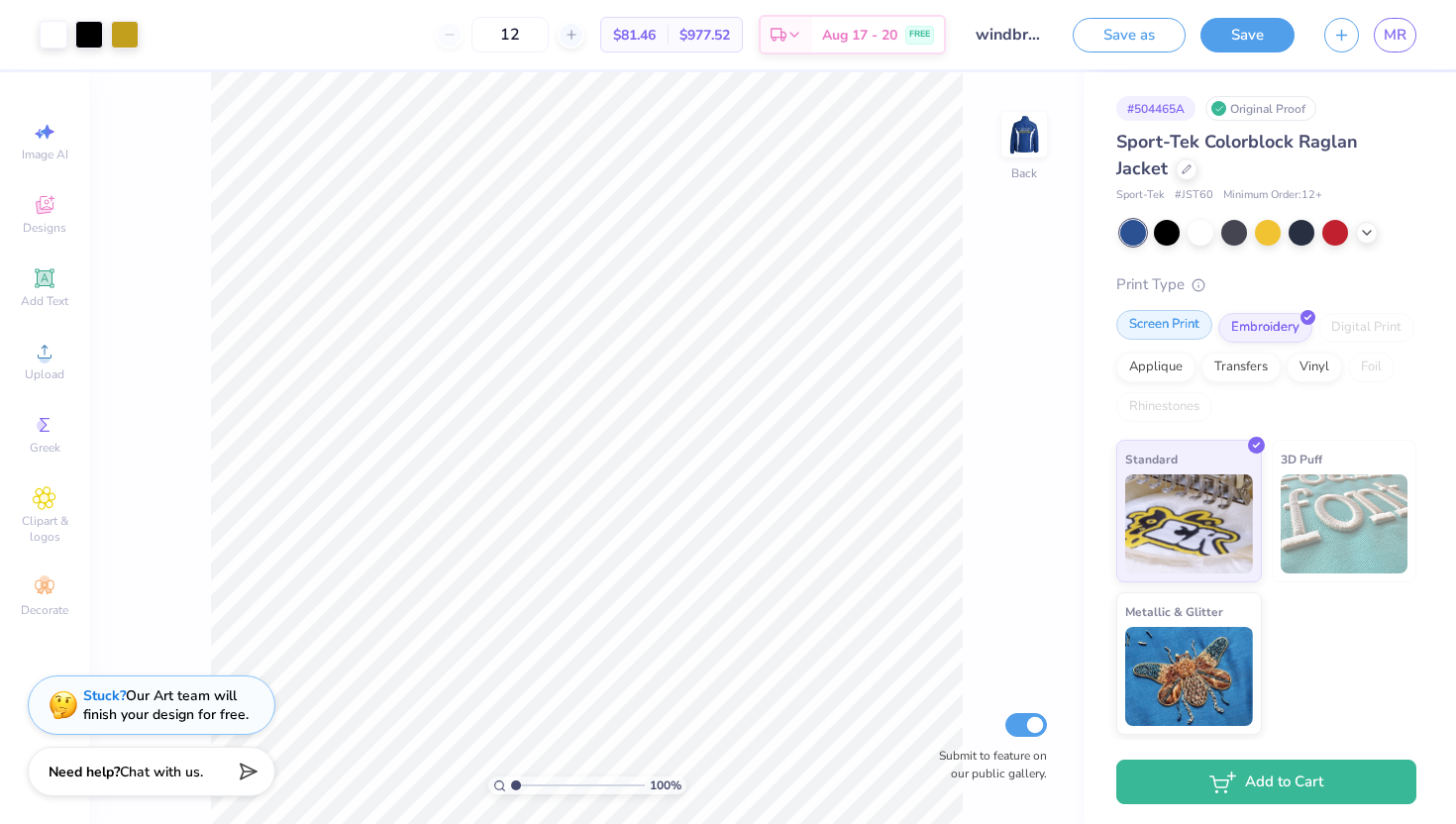 click on "Screen Print" at bounding box center [1164, 325] 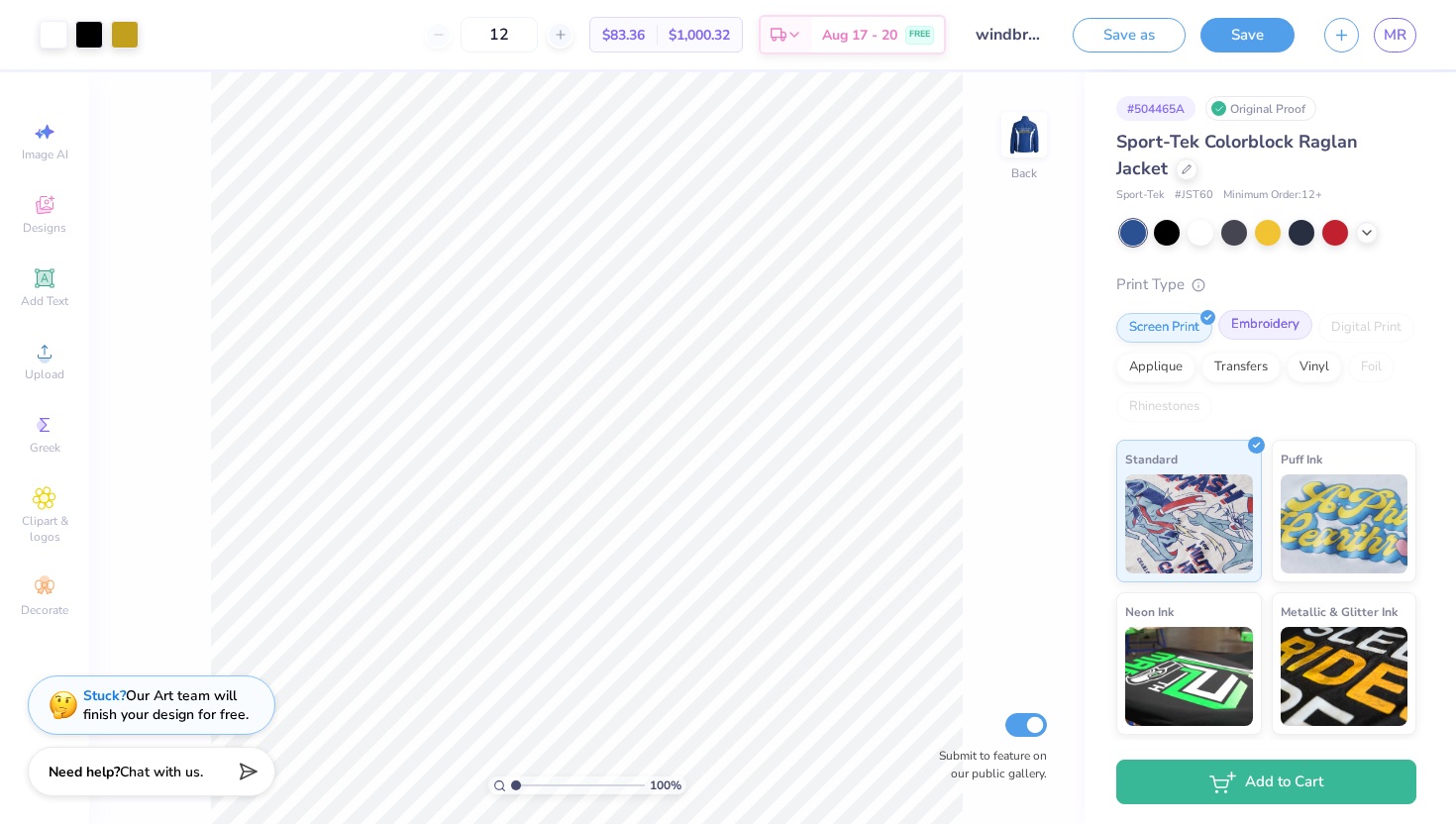 click on "Embroidery" at bounding box center [1265, 325] 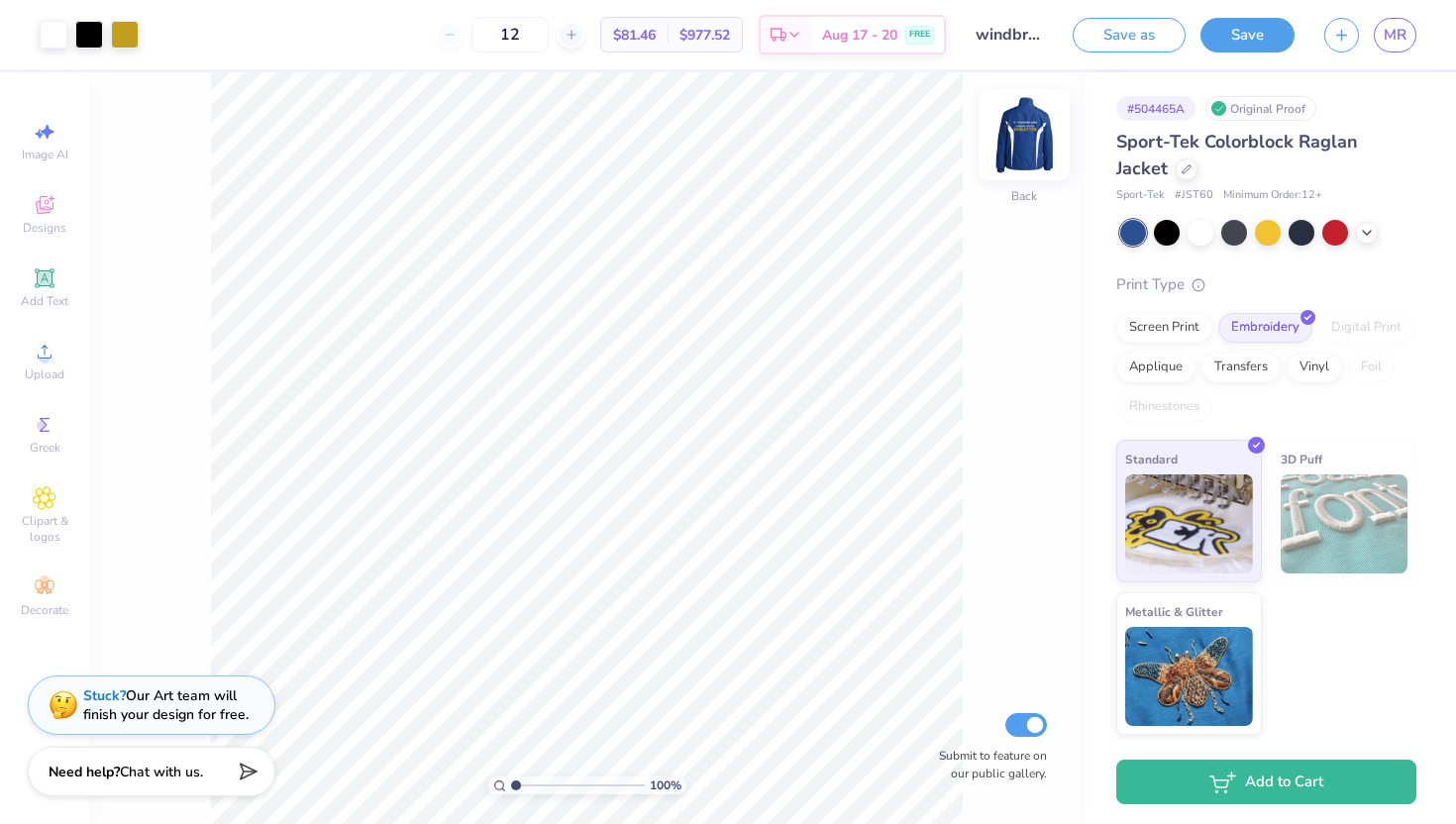 click at bounding box center (1024, 135) 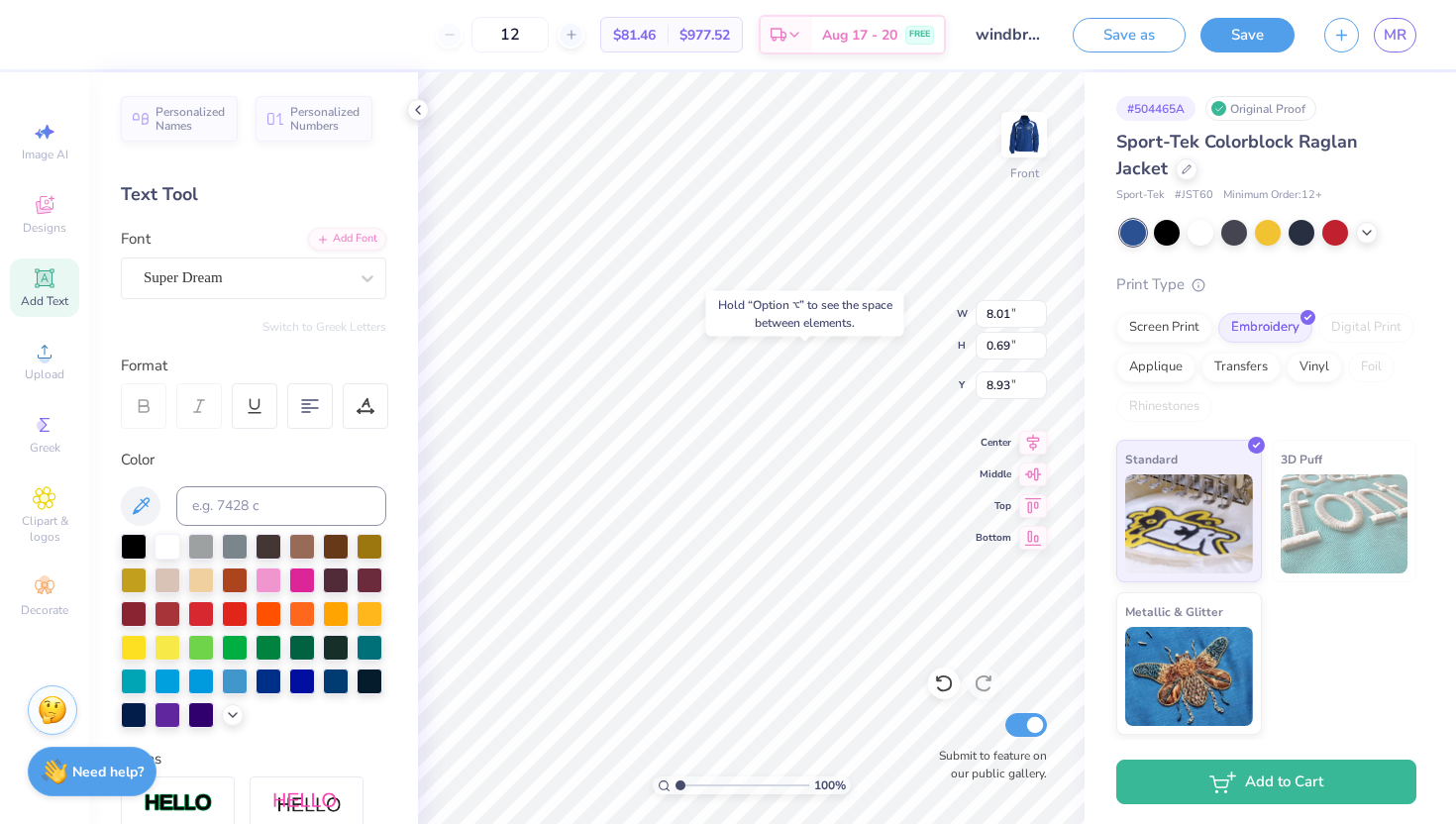 type on "8.93" 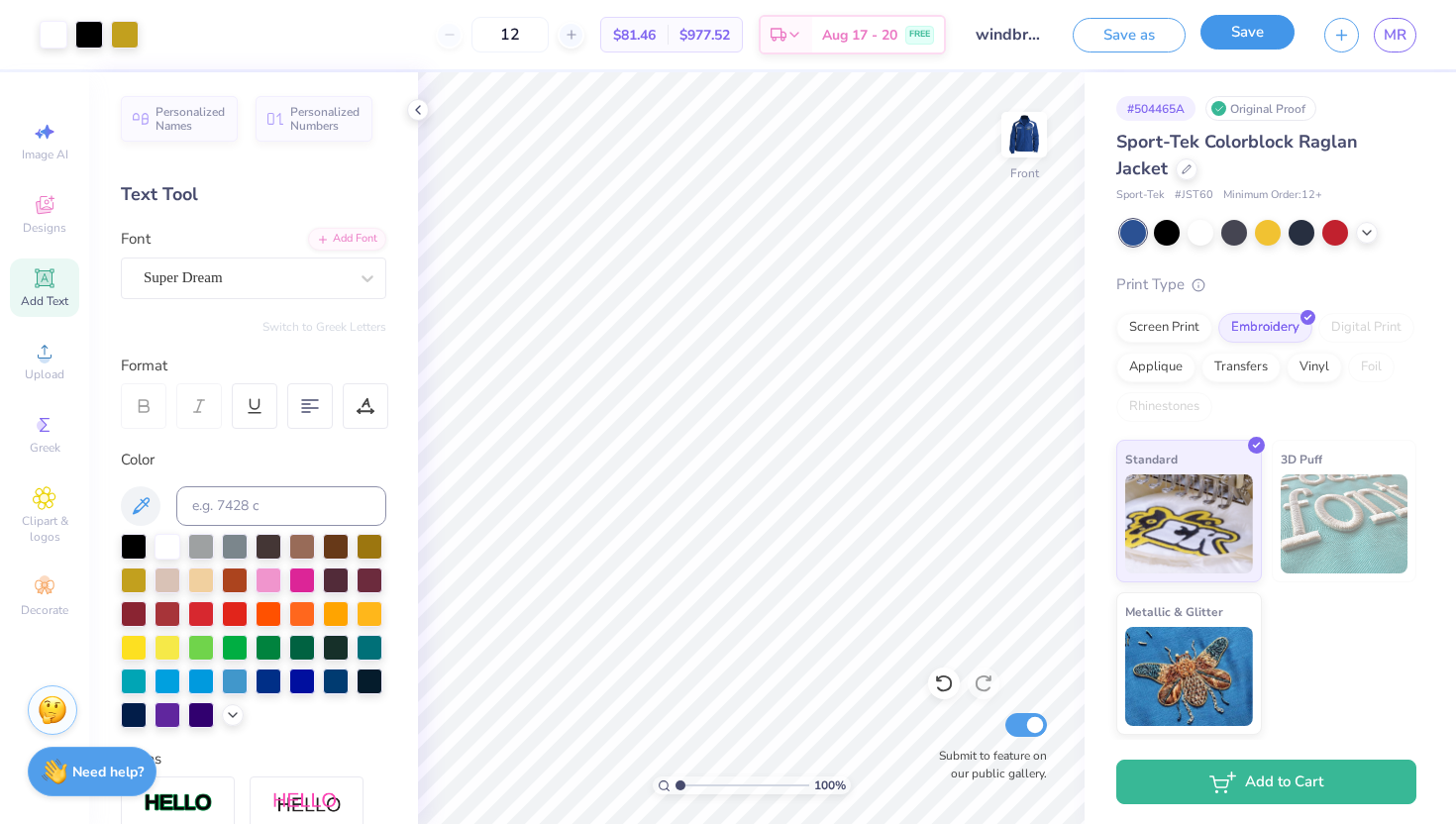 click on "Save" at bounding box center [1247, 32] 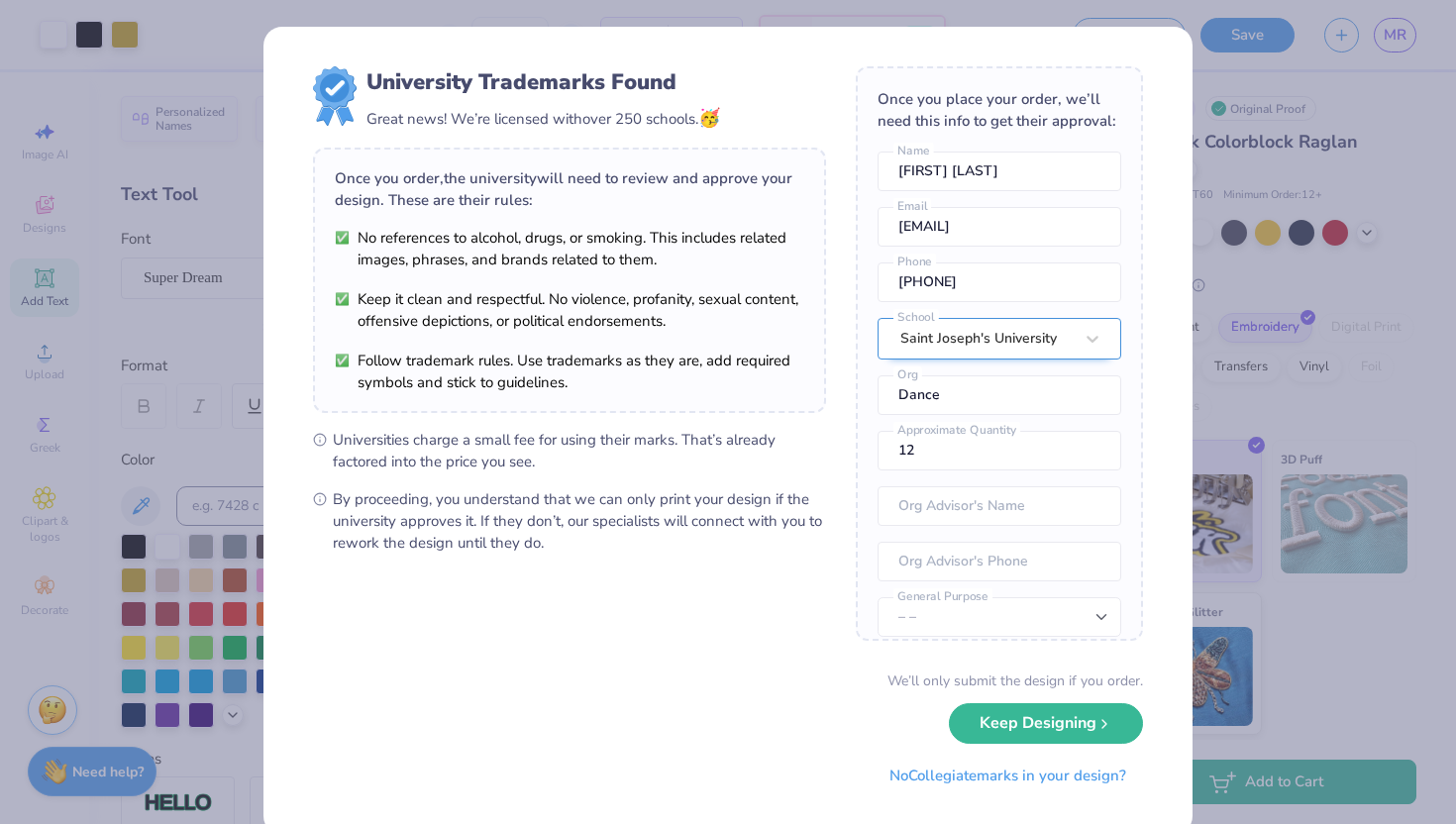 scroll, scrollTop: 73, scrollLeft: 0, axis: vertical 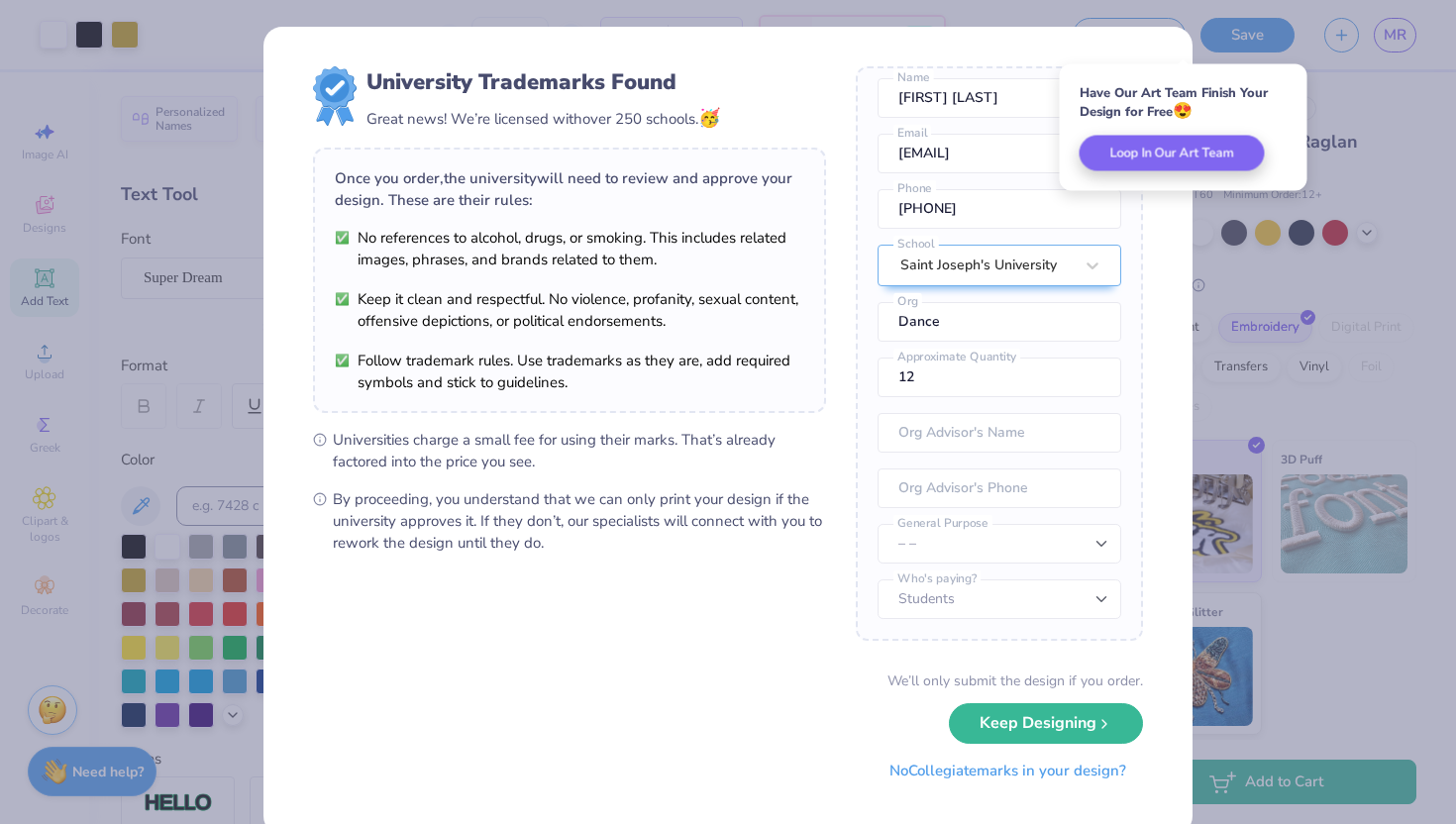 click on "No  Collegiate  marks in your design?" at bounding box center [1007, 771] 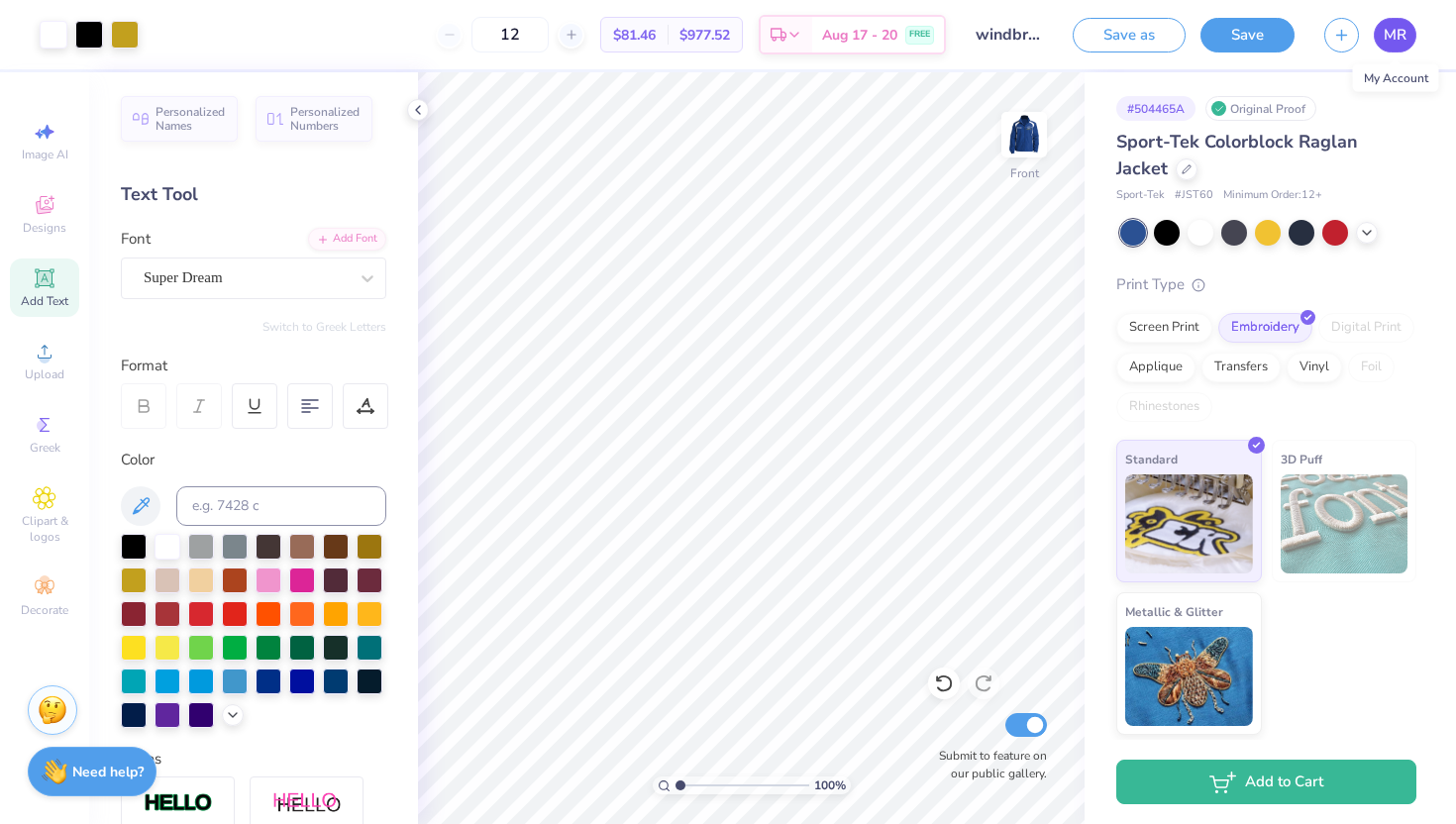 click on "MR" at bounding box center [1395, 35] 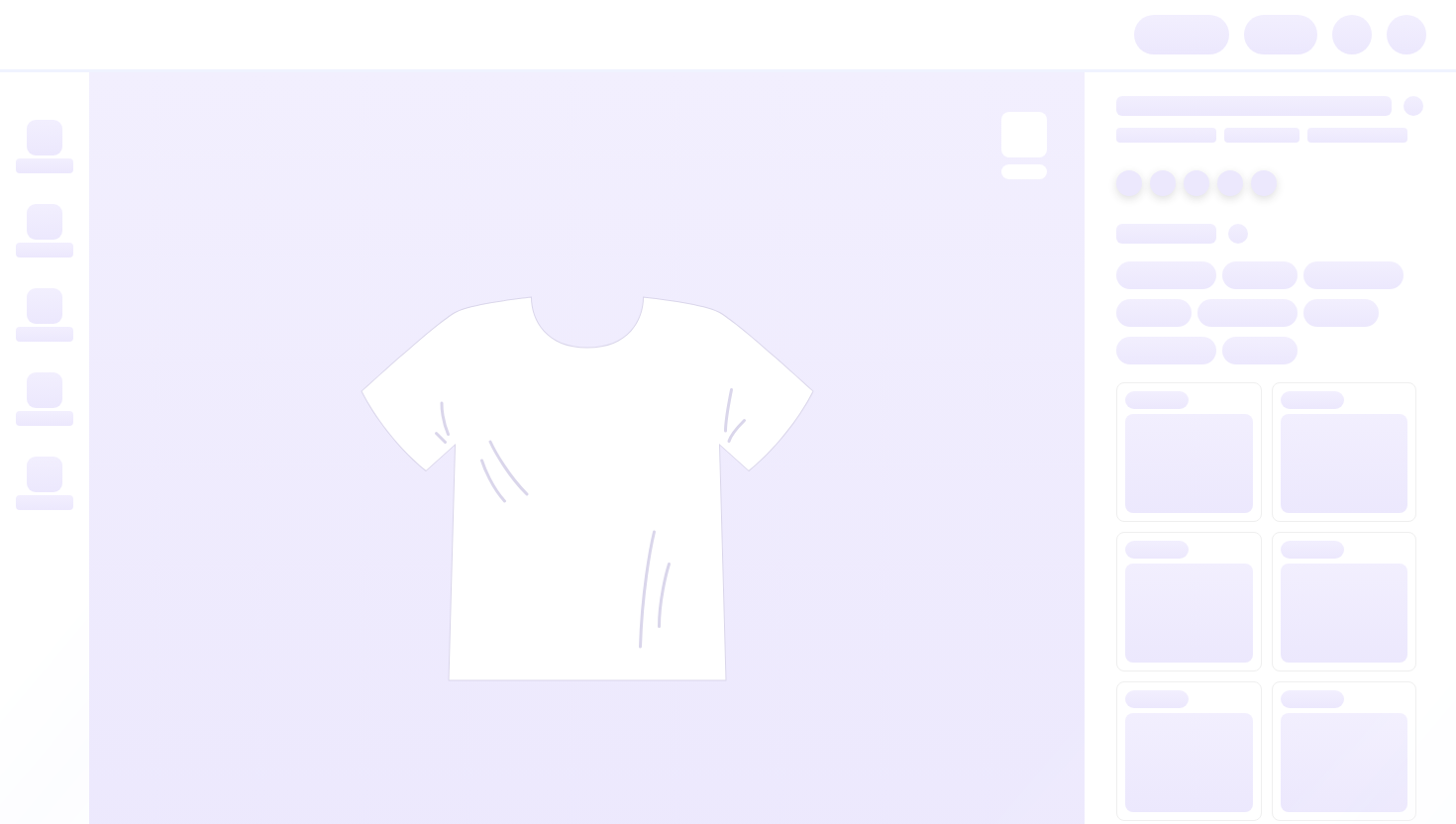 scroll, scrollTop: 0, scrollLeft: 0, axis: both 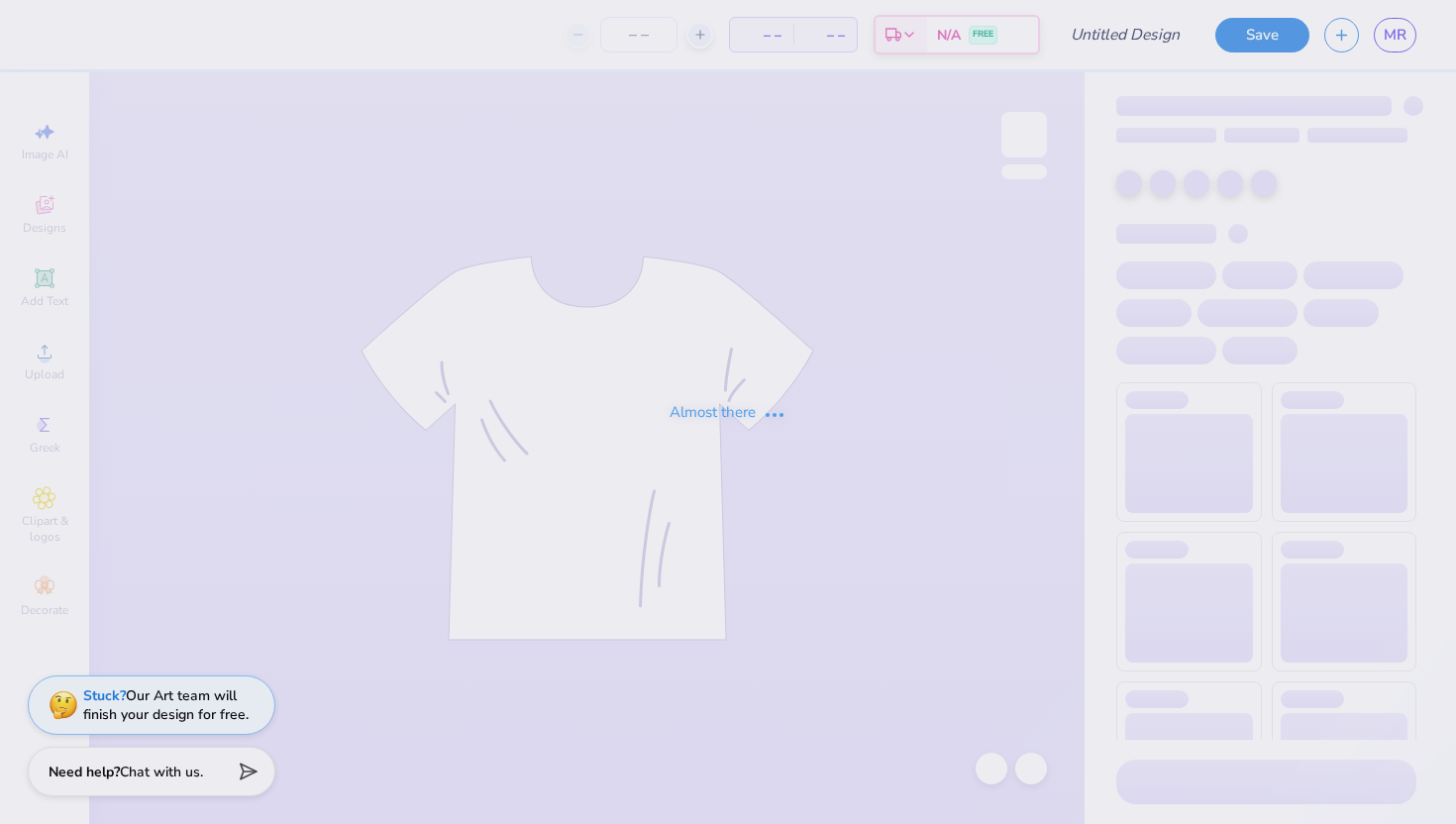 type on "windbreakers" 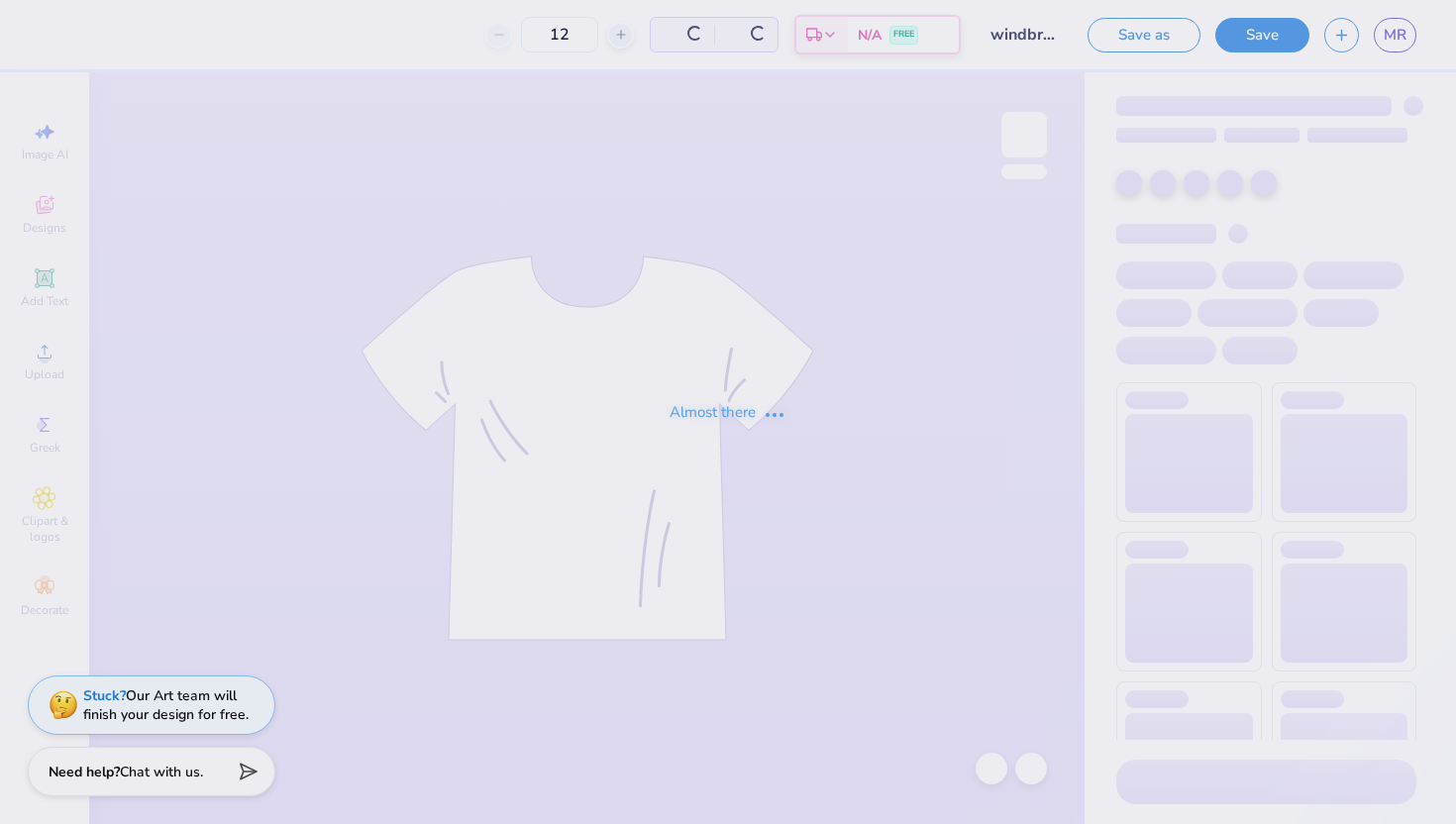 type on "12" 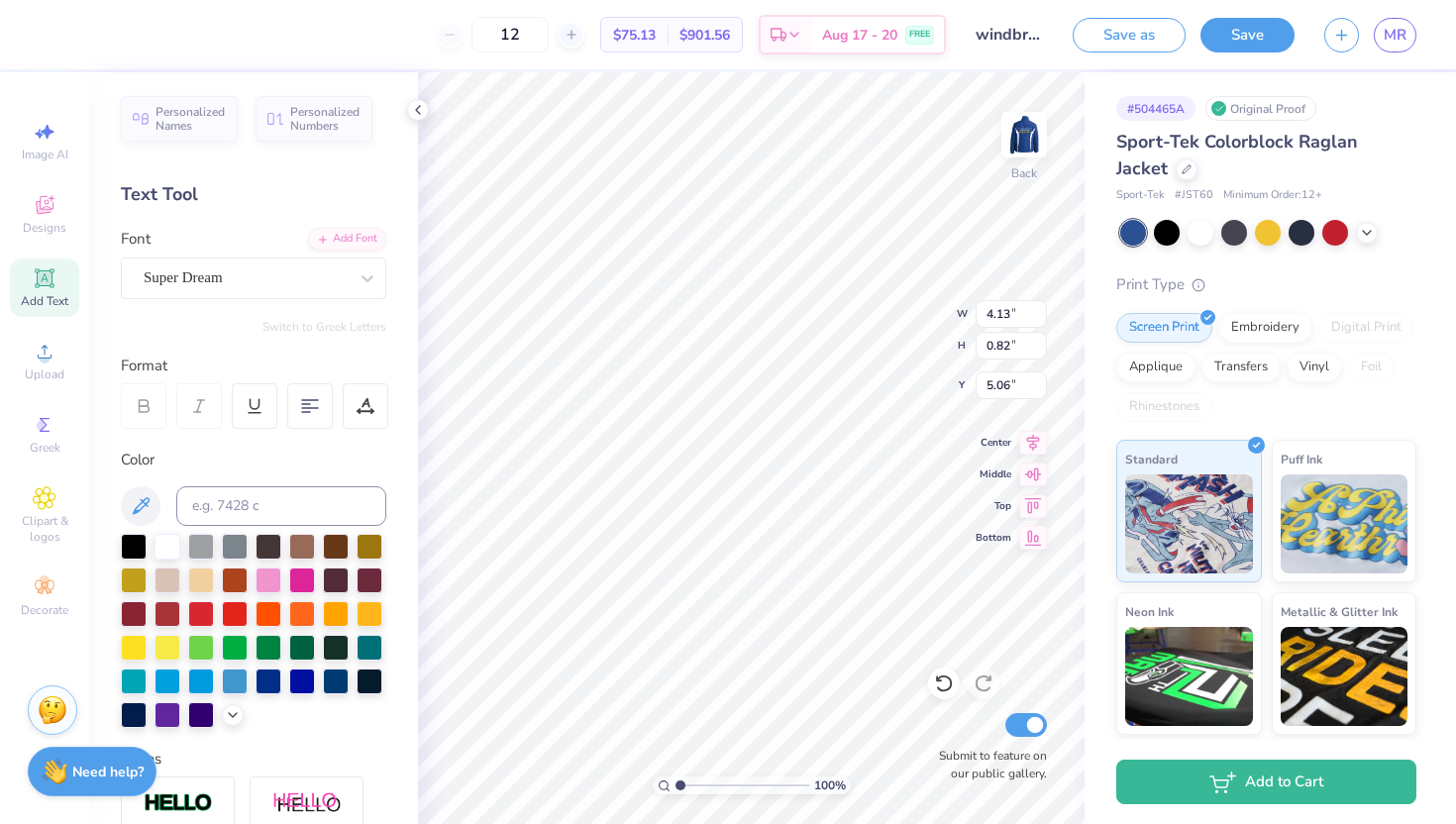 type on "[FIRST]" 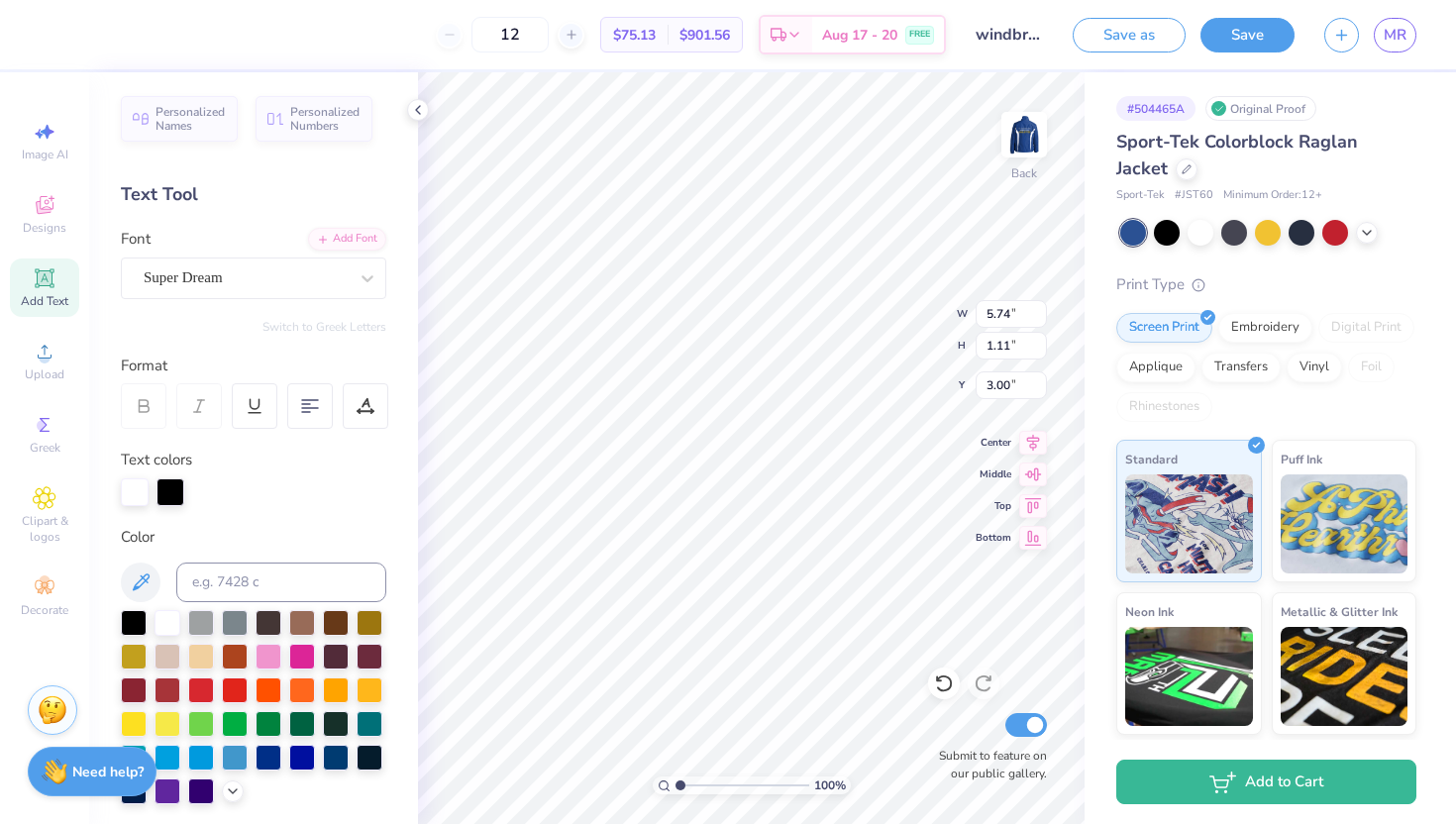 type on "5.74" 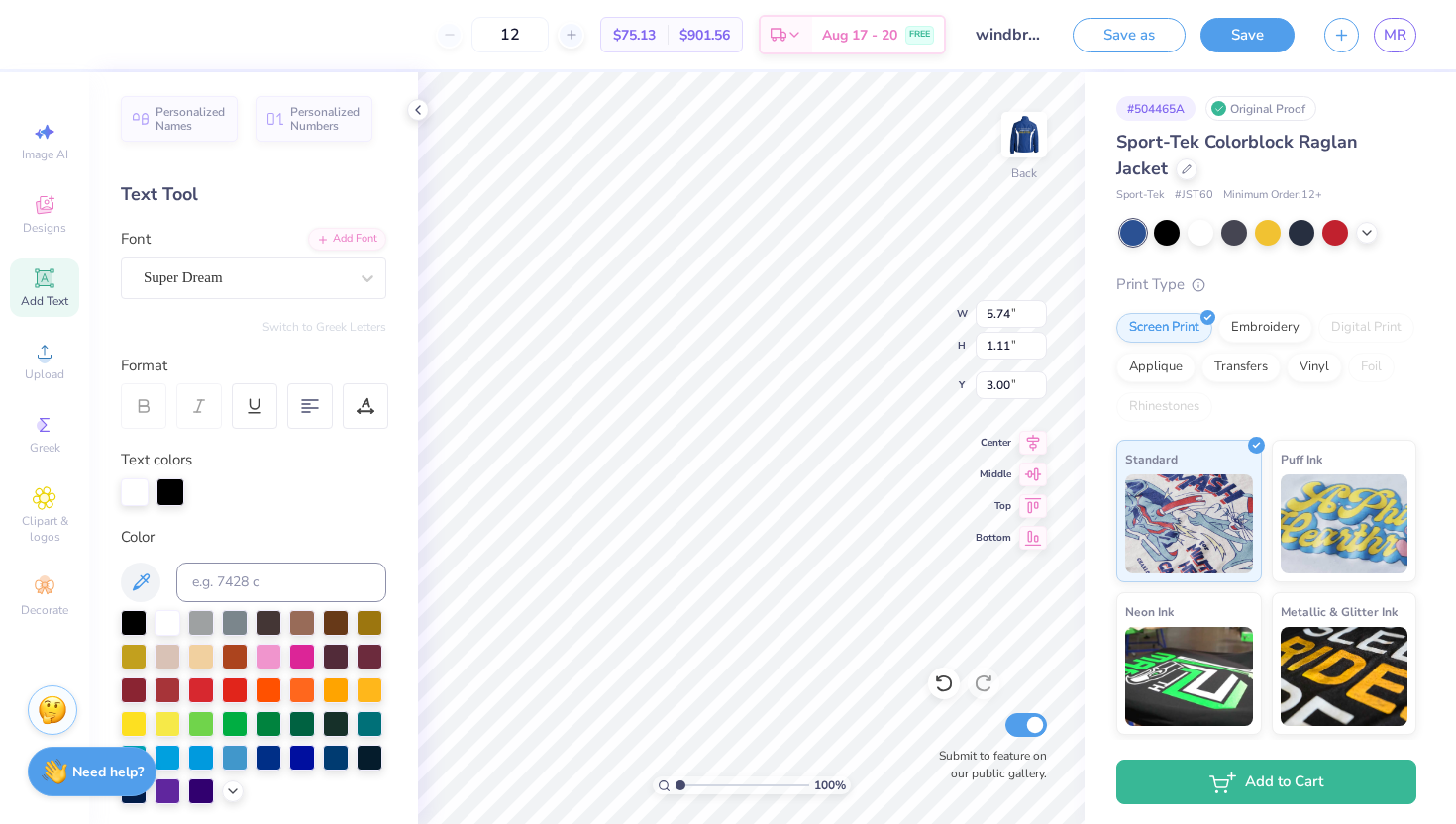 scroll, scrollTop: 0, scrollLeft: 7, axis: horizontal 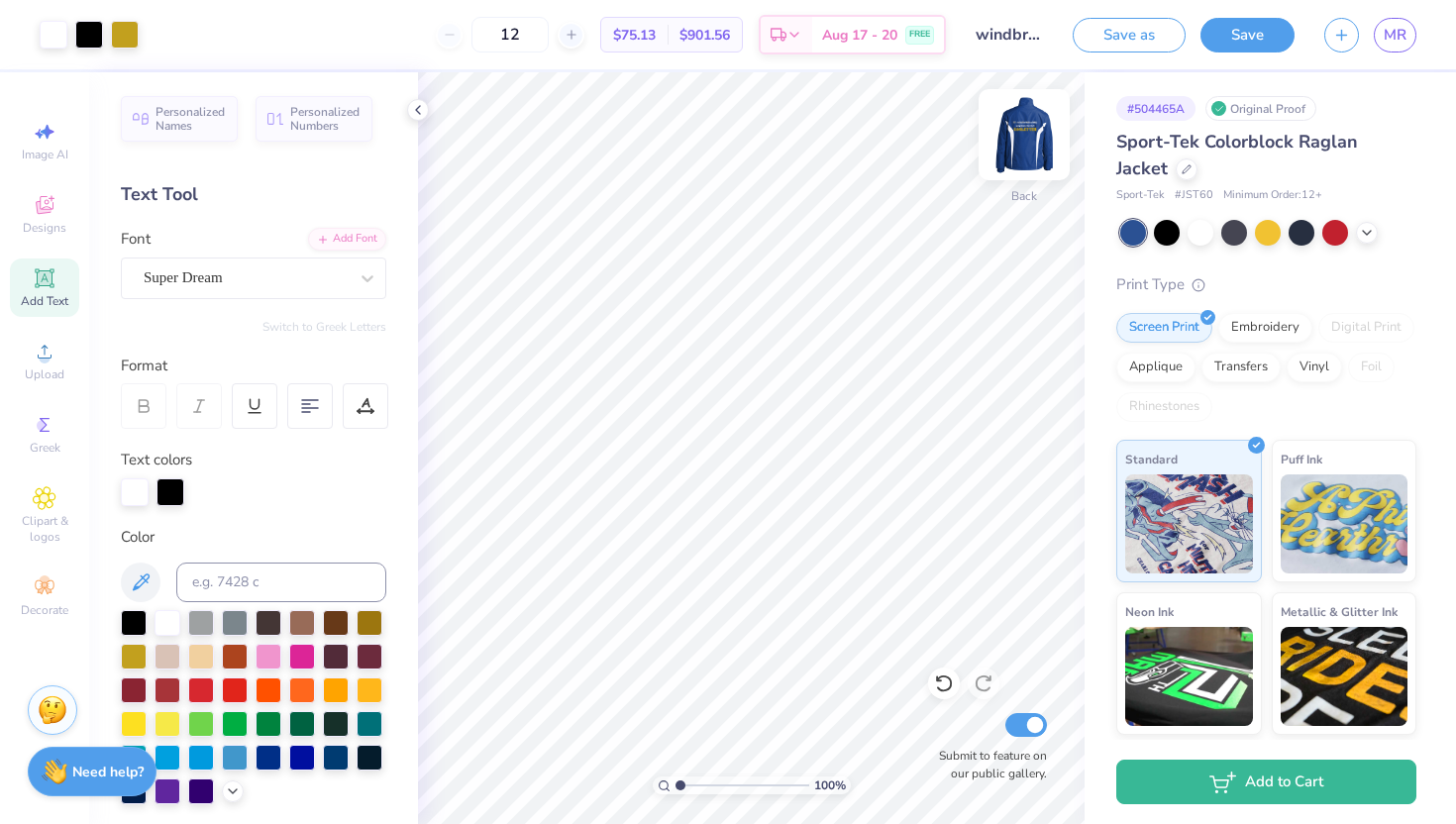 click at bounding box center [1024, 135] 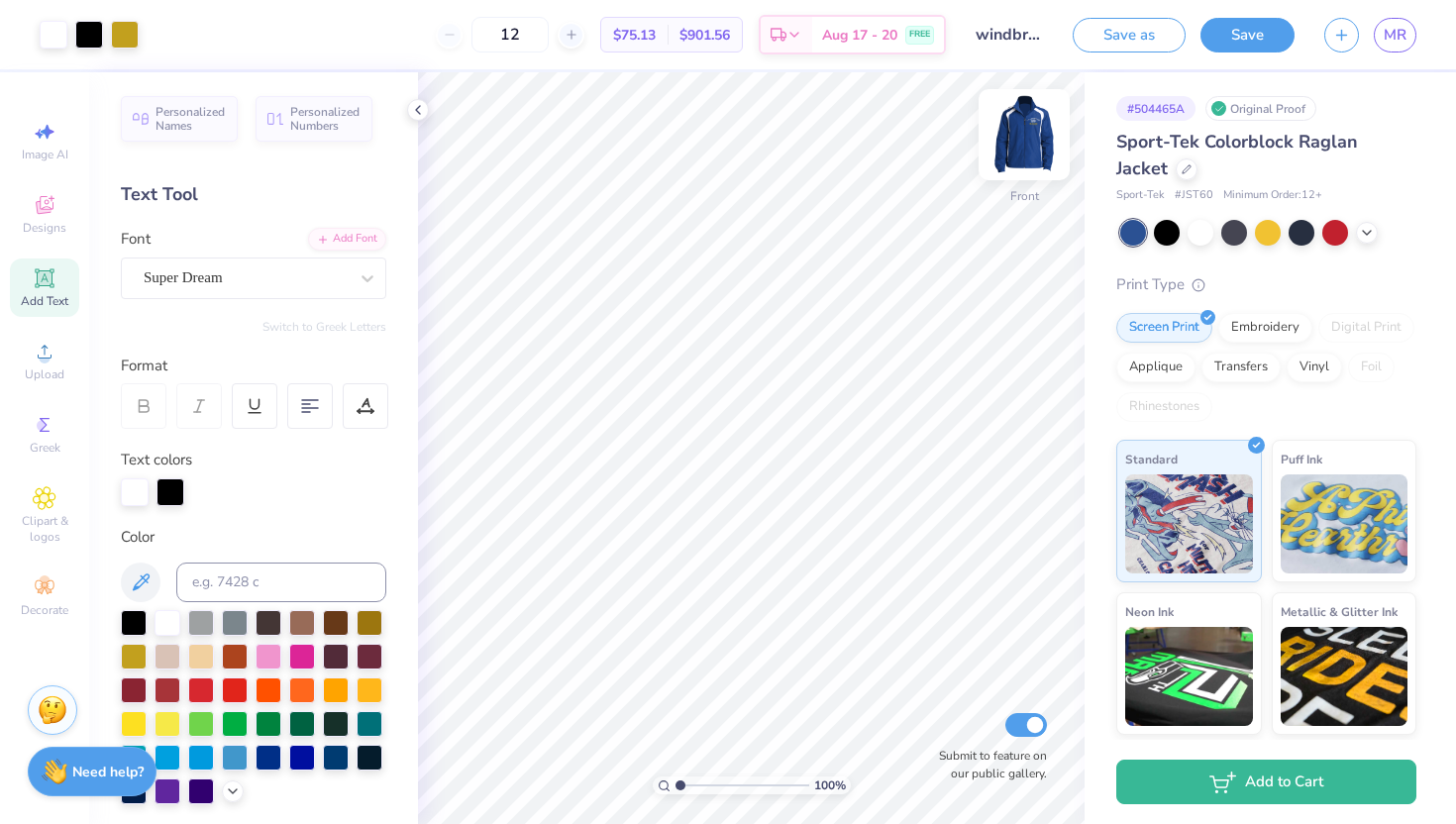 click at bounding box center (1024, 135) 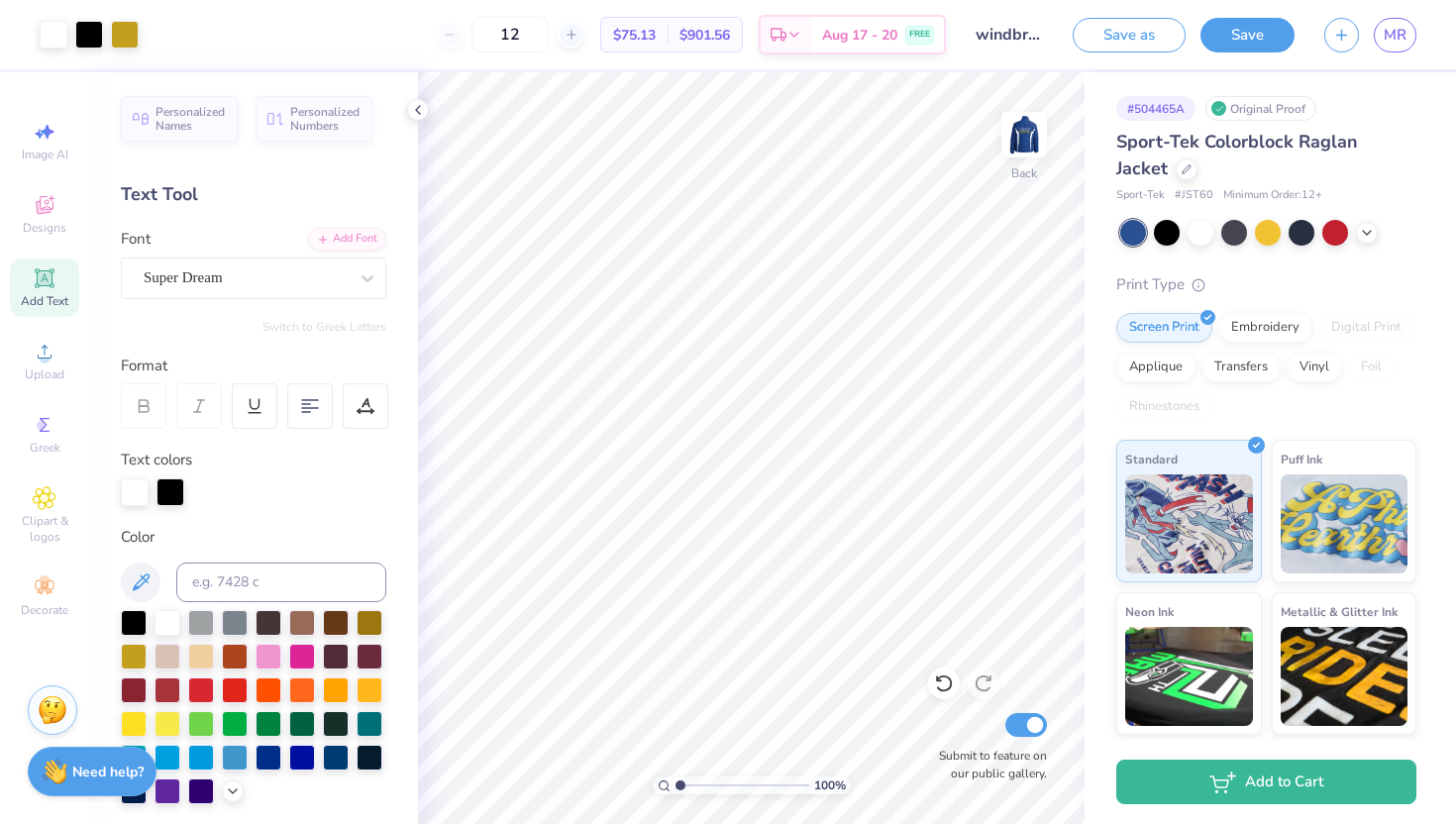 click at bounding box center [1024, 135] 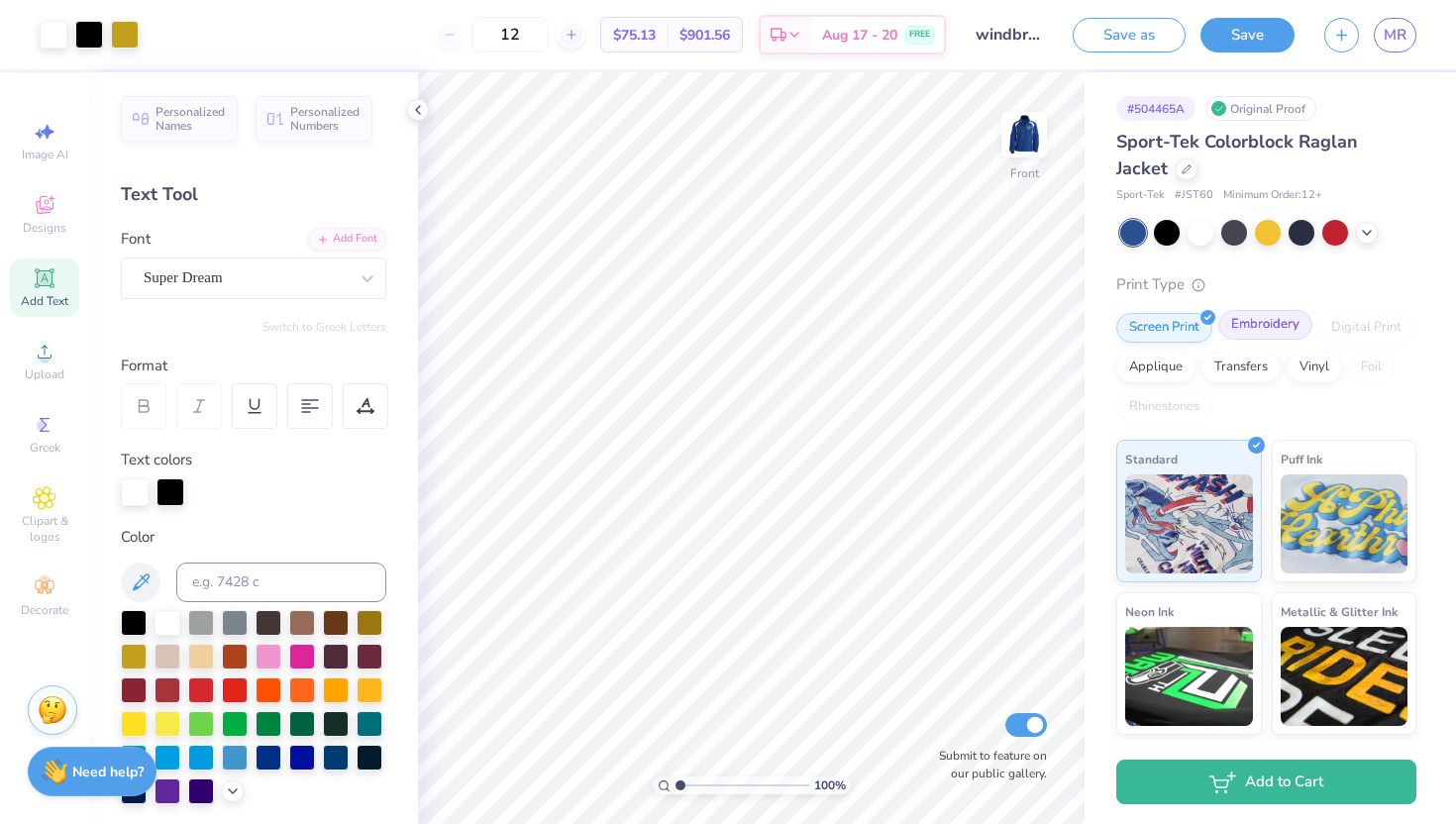 click on "Embroidery" at bounding box center (1265, 325) 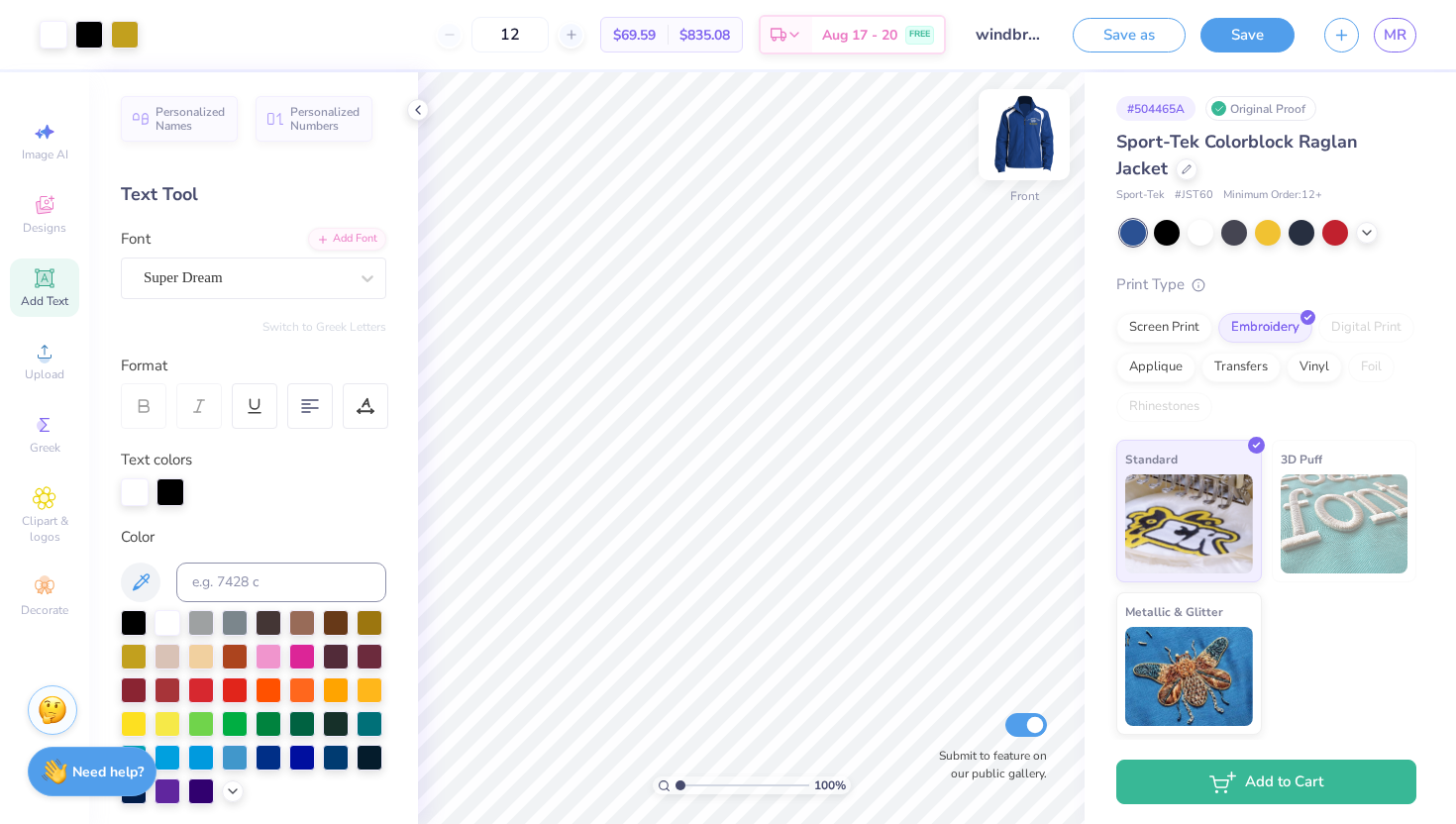 click at bounding box center (1024, 135) 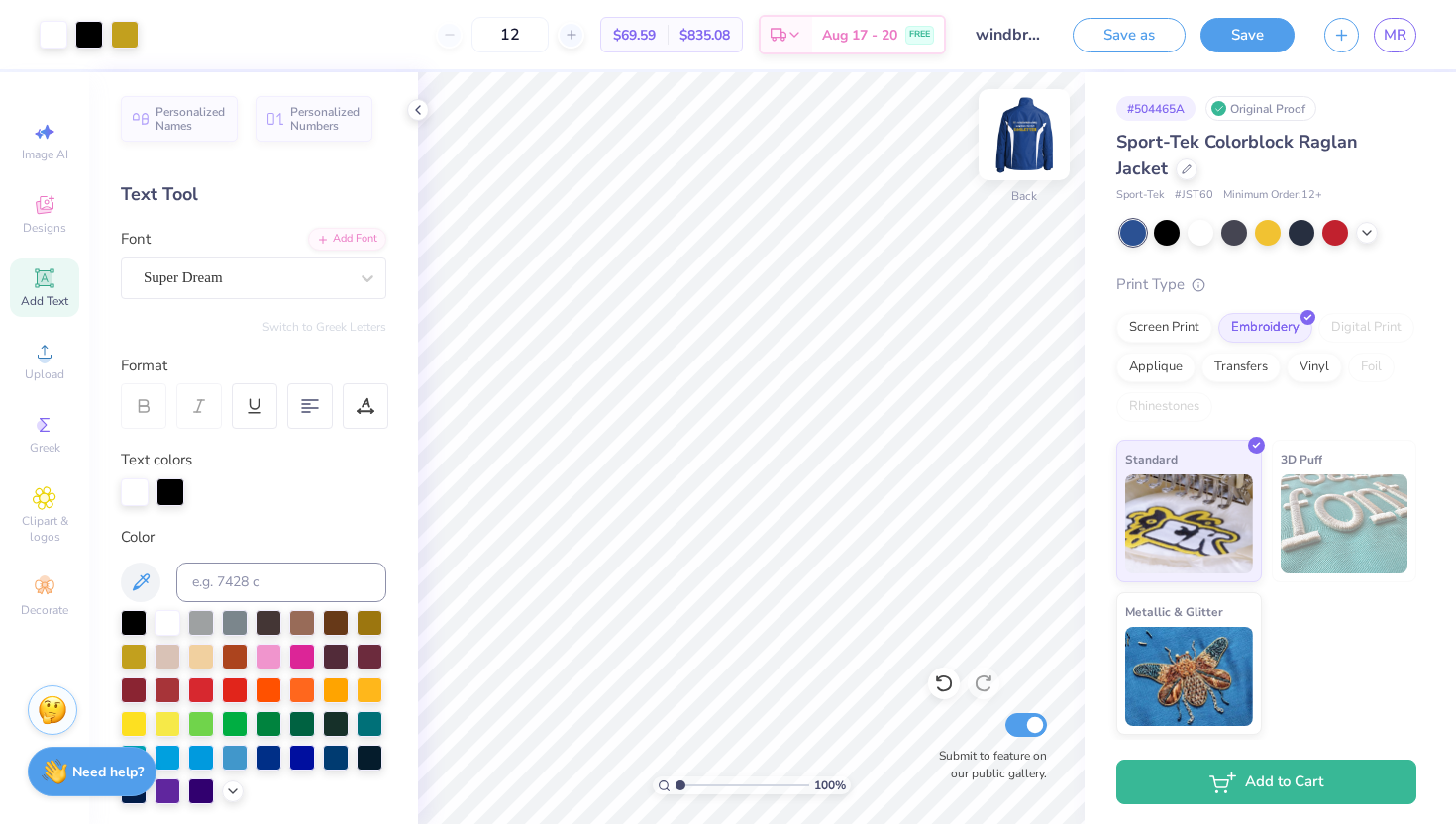 click at bounding box center (1024, 135) 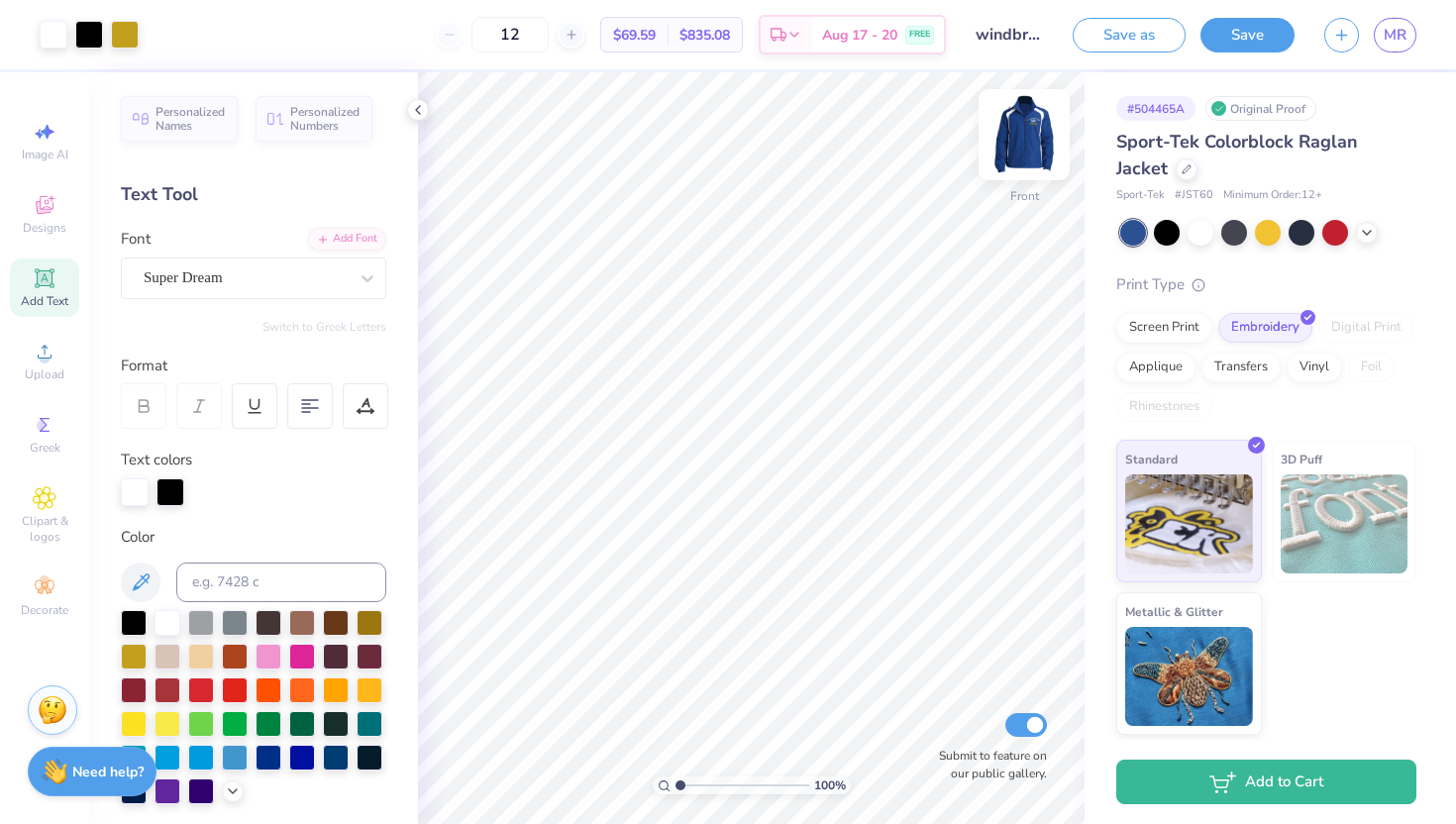 click at bounding box center [1024, 135] 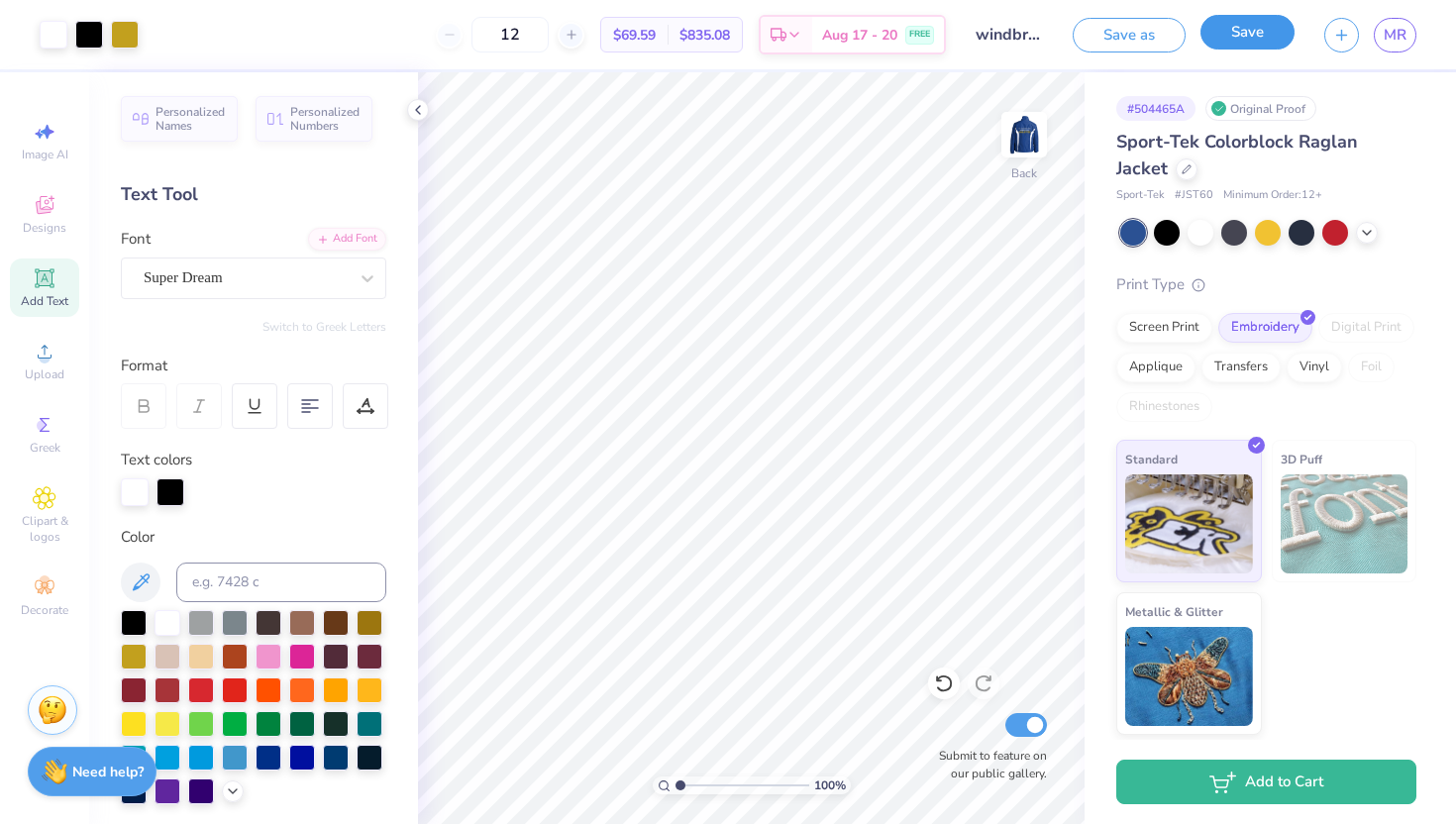 click on "Save" at bounding box center (1247, 32) 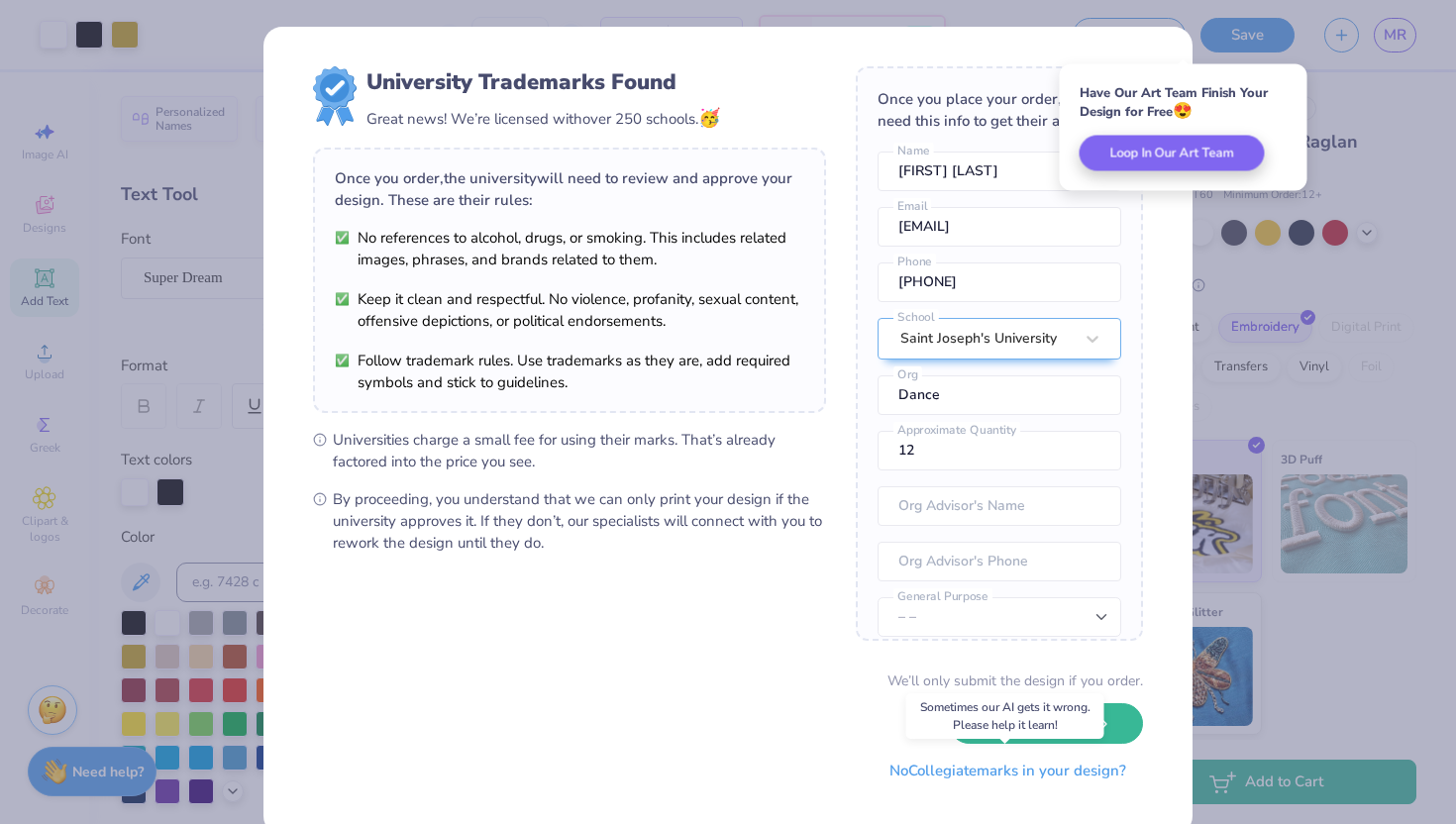 click on "No  Collegiate  marks in your design?" at bounding box center (1007, 771) 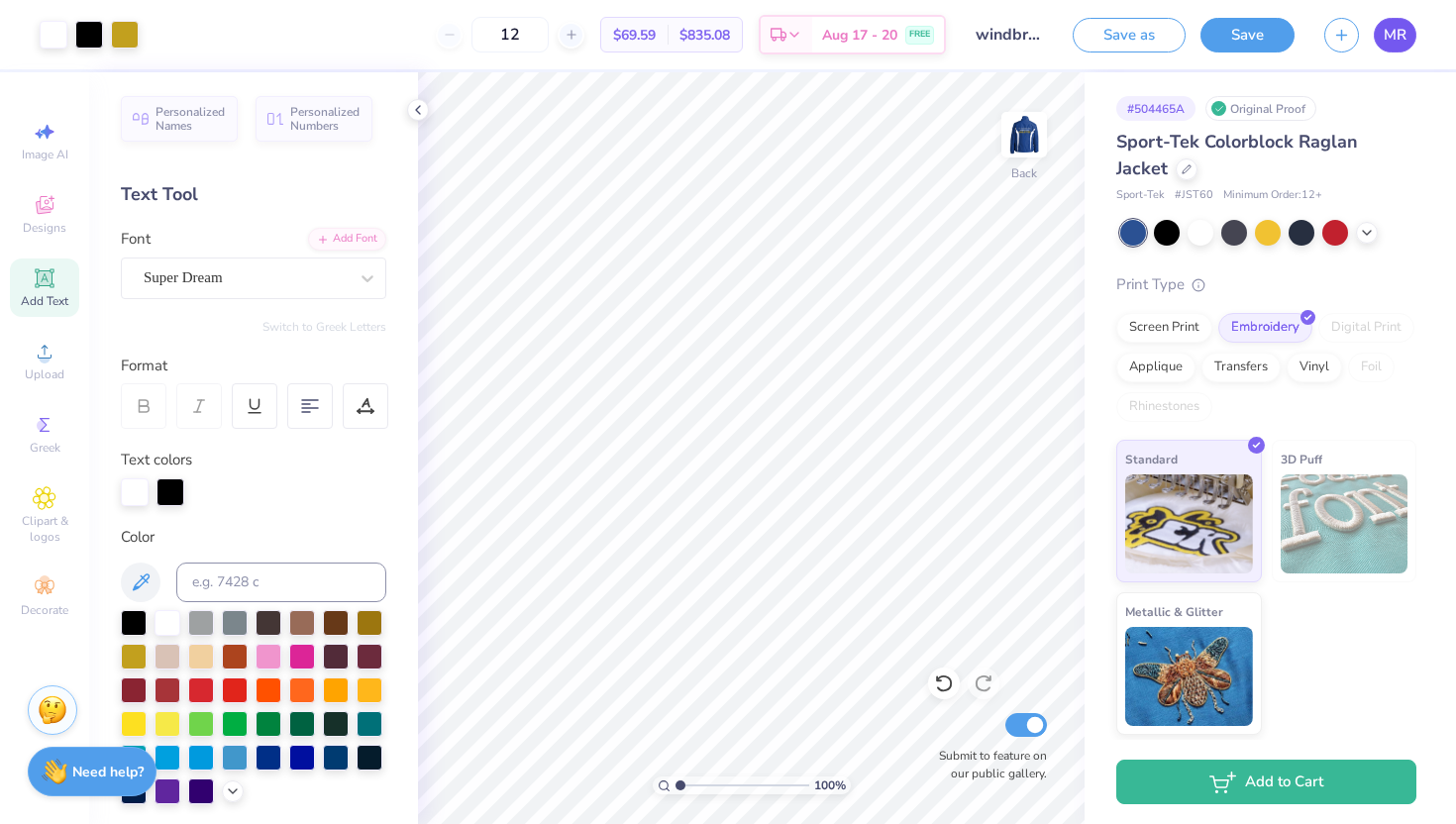 click on "MR" at bounding box center (1395, 35) 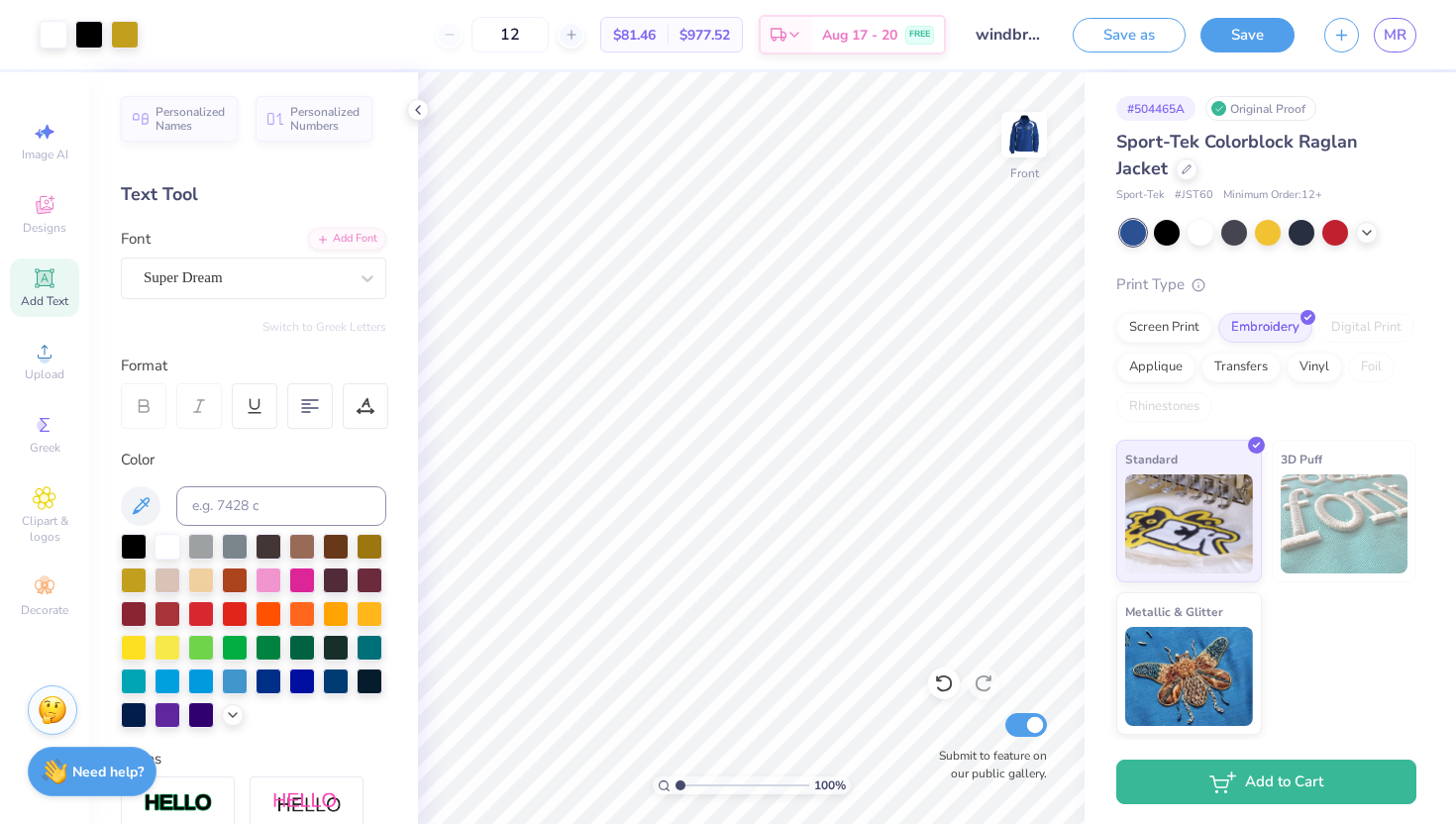 scroll, scrollTop: 0, scrollLeft: 0, axis: both 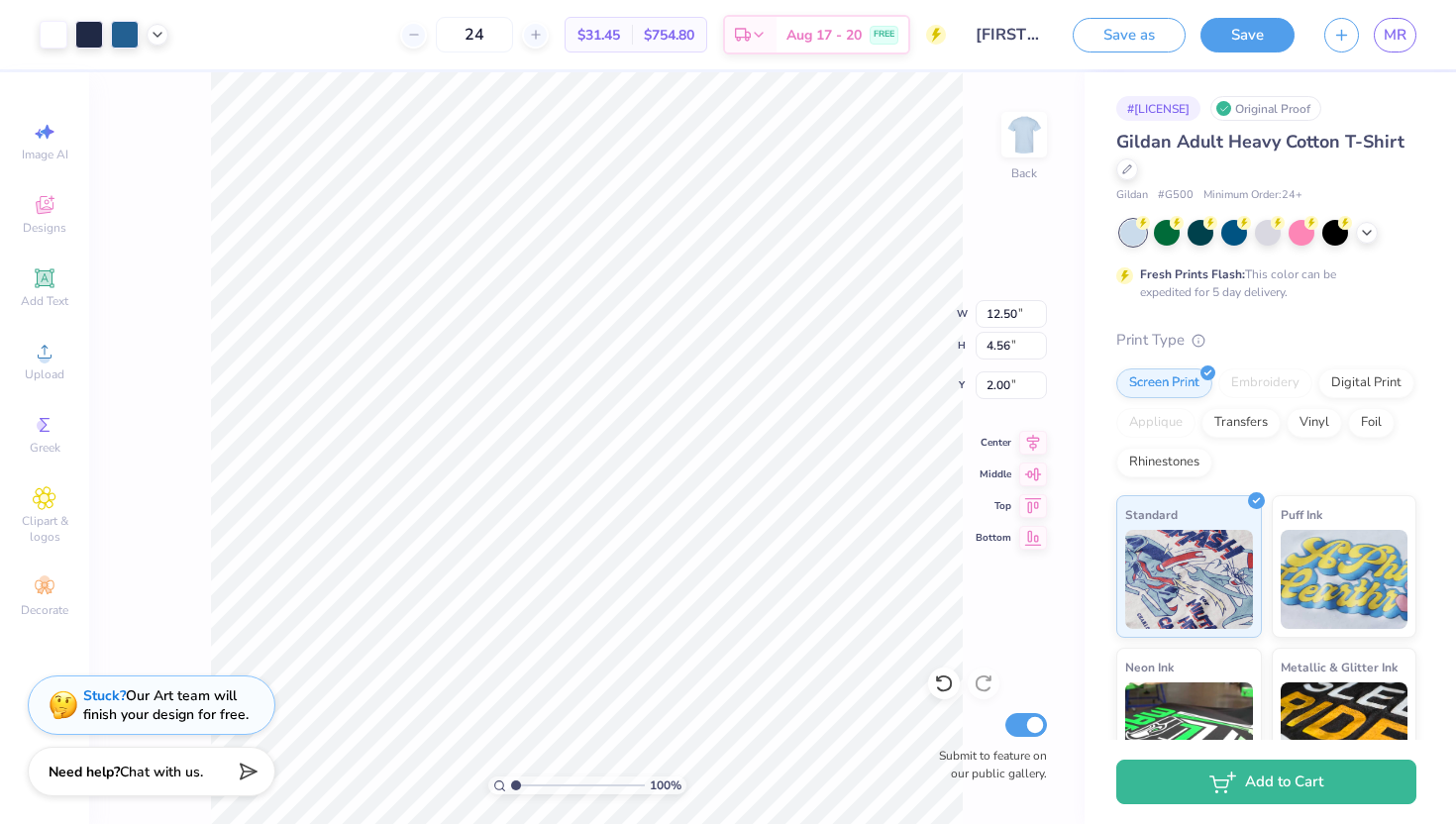 type on "3.66" 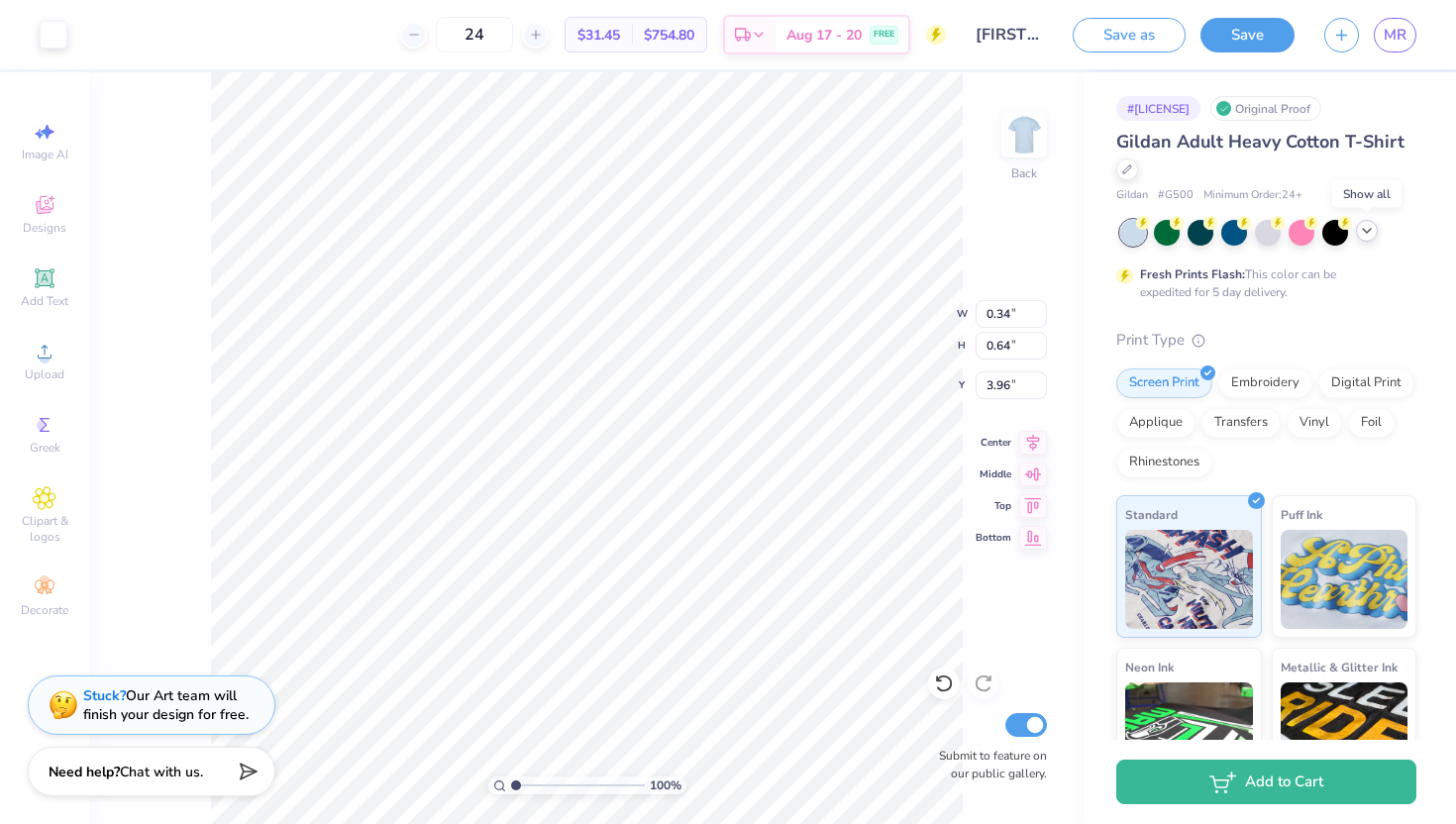 click 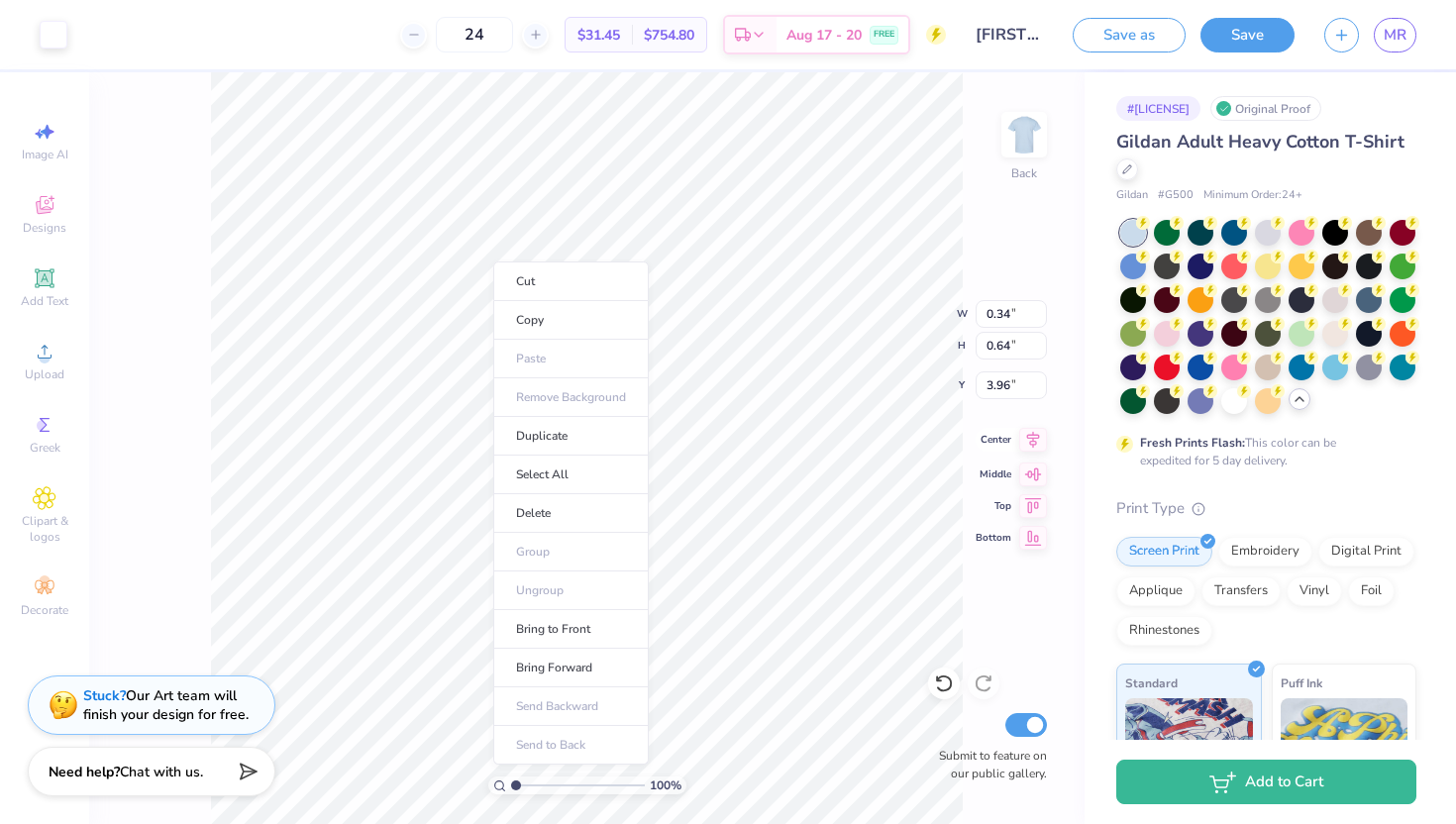 click on "Cut Copy Paste Remove Background Duplicate Select All Delete Group Ungroup Bring to Front Bring Forward Send Backward Send to Back" at bounding box center [571, 513] 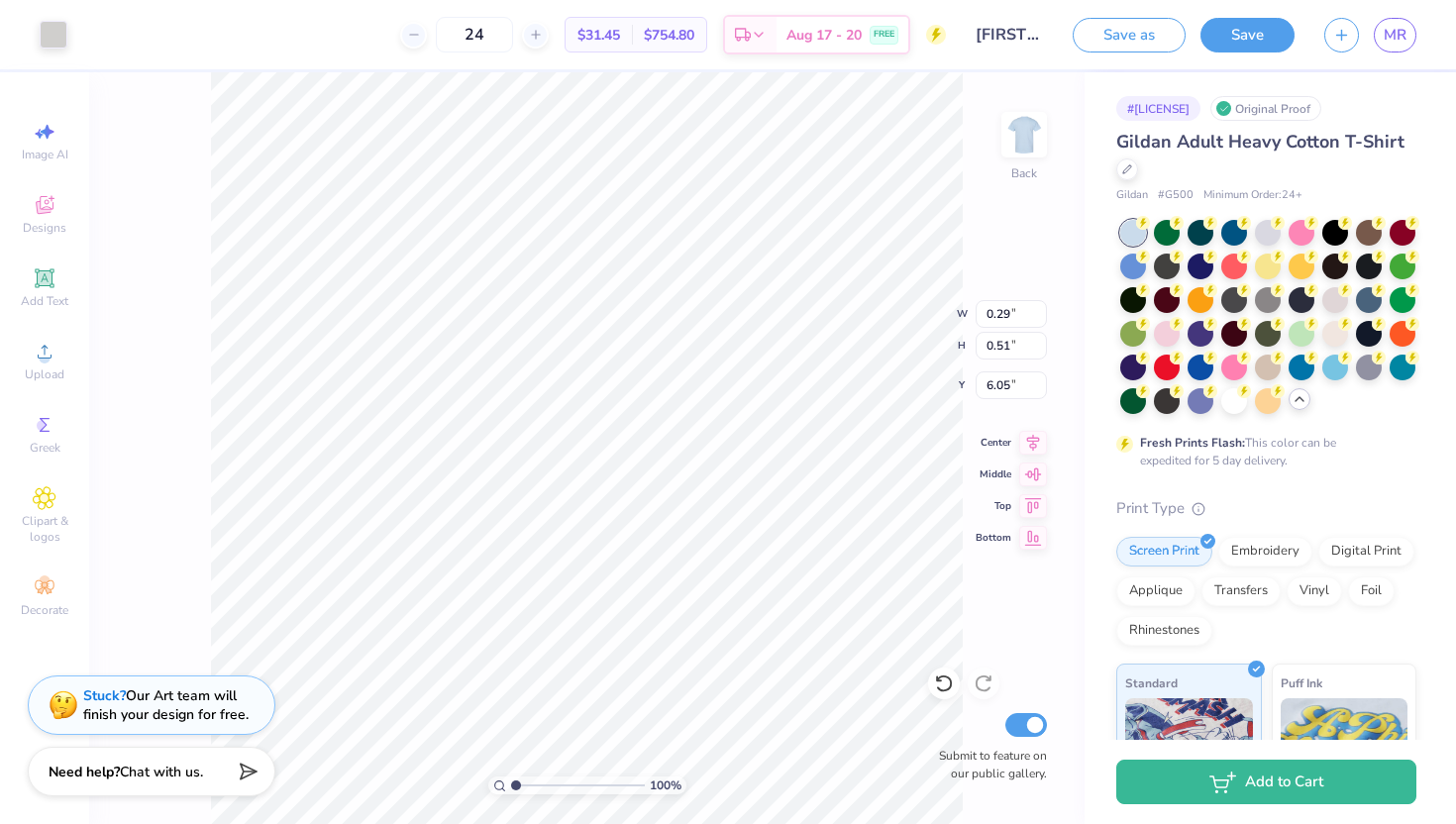 type on "0.29" 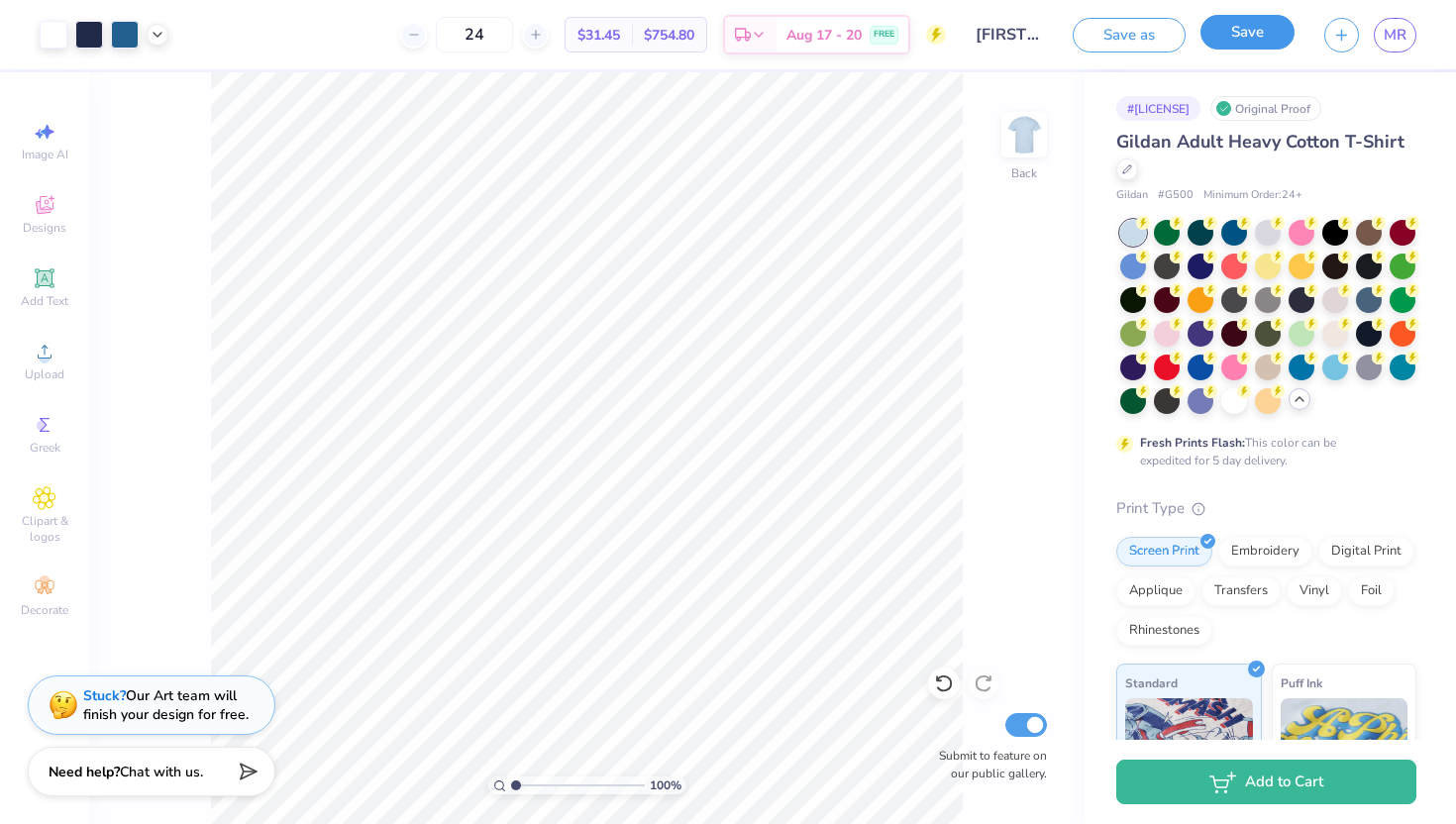 click on "Save" at bounding box center (1247, 32) 